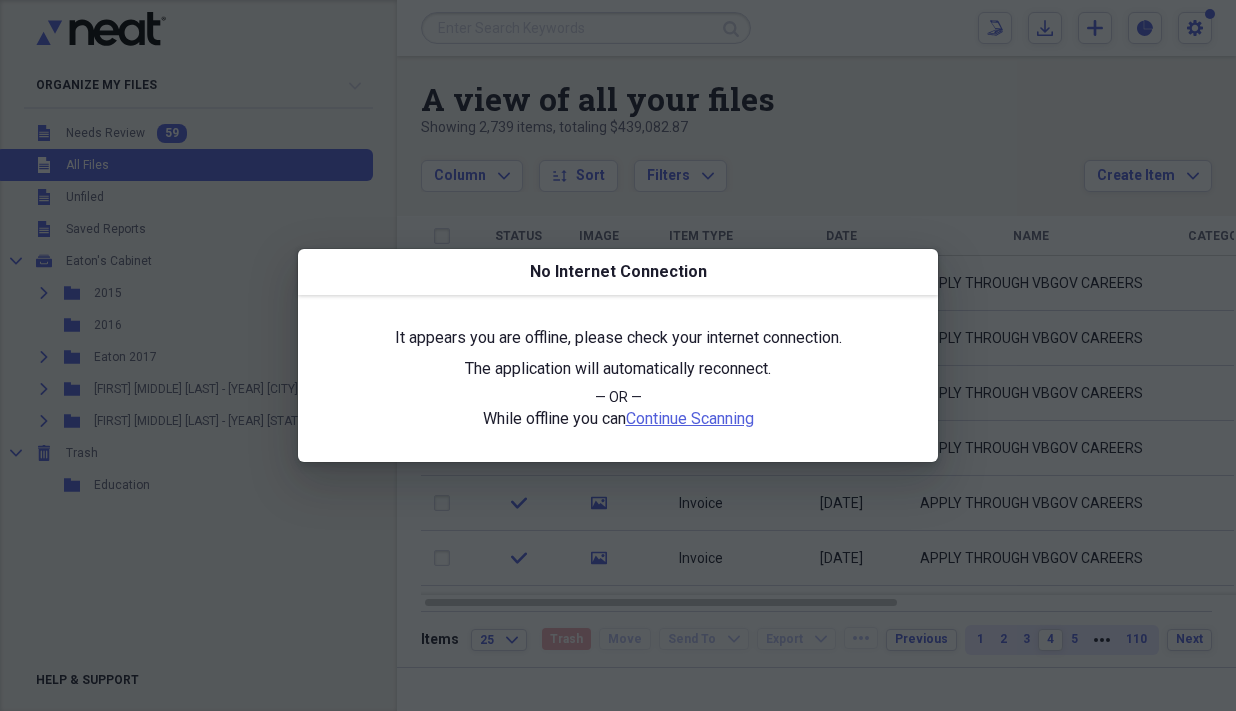 scroll, scrollTop: 0, scrollLeft: 0, axis: both 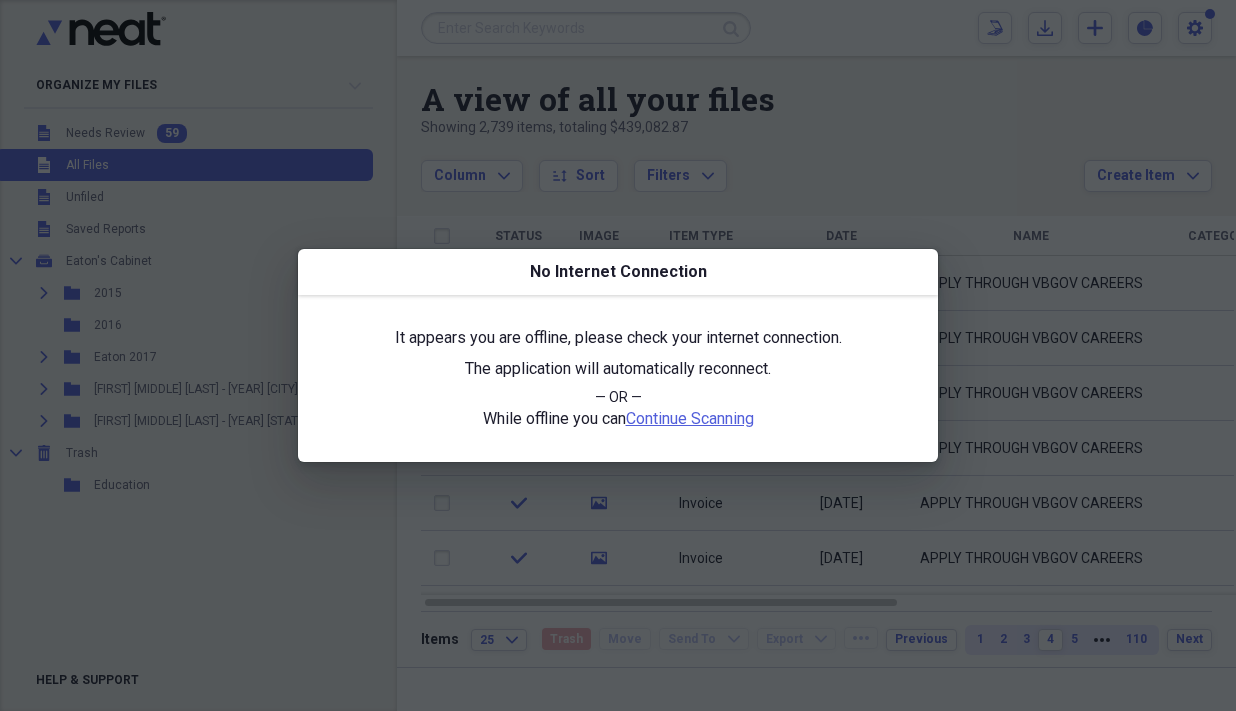 click on "The application will automatically reconnect." at bounding box center (618, 369) 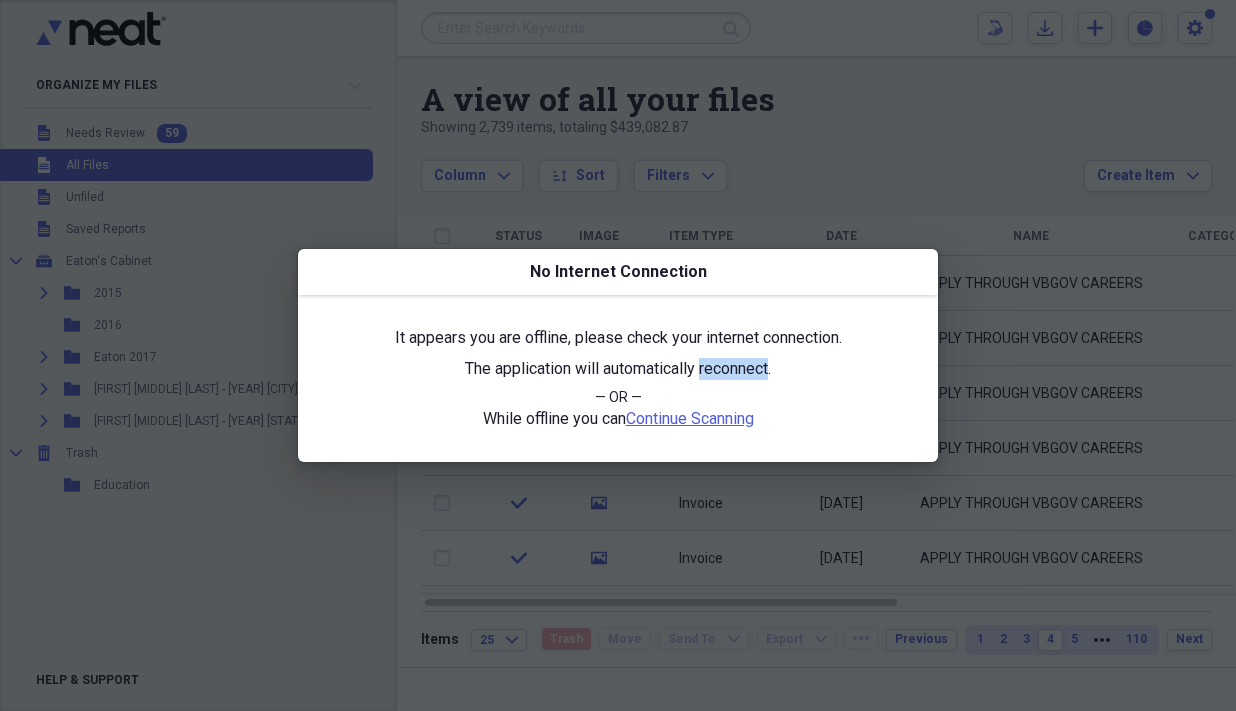 click on "The application will automatically reconnect." at bounding box center (618, 369) 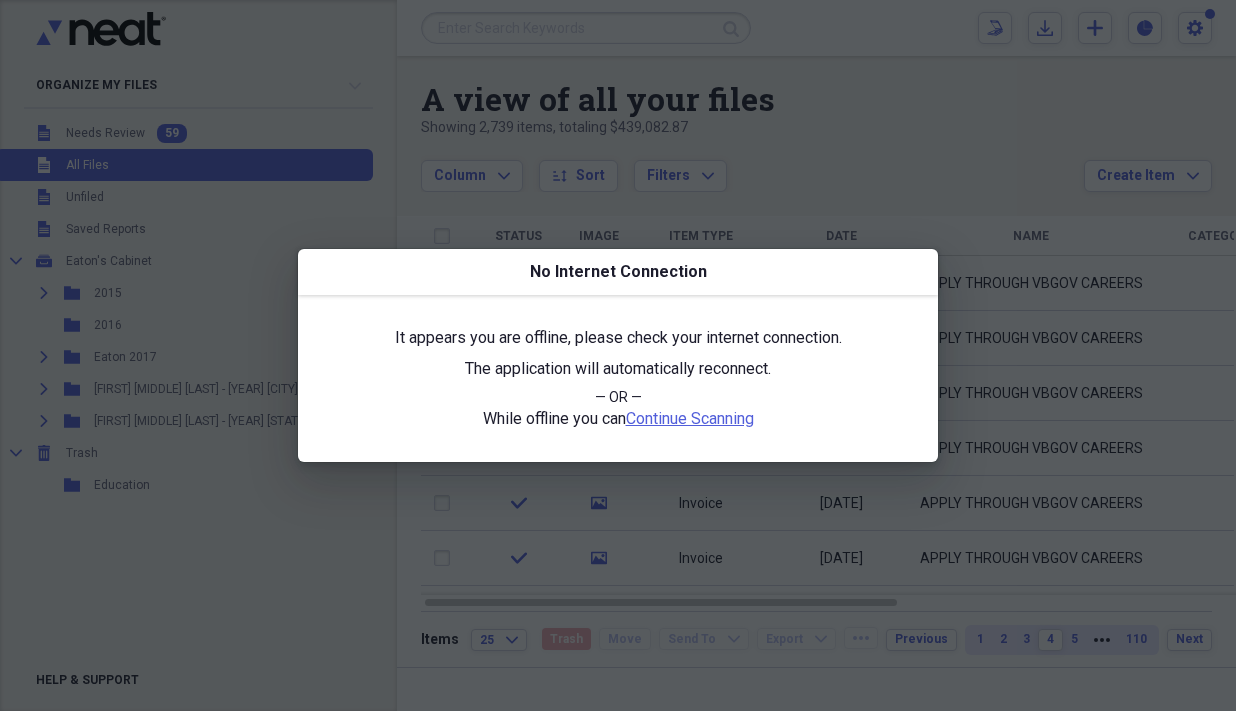 click on "No Internet Connection" at bounding box center (618, 272) 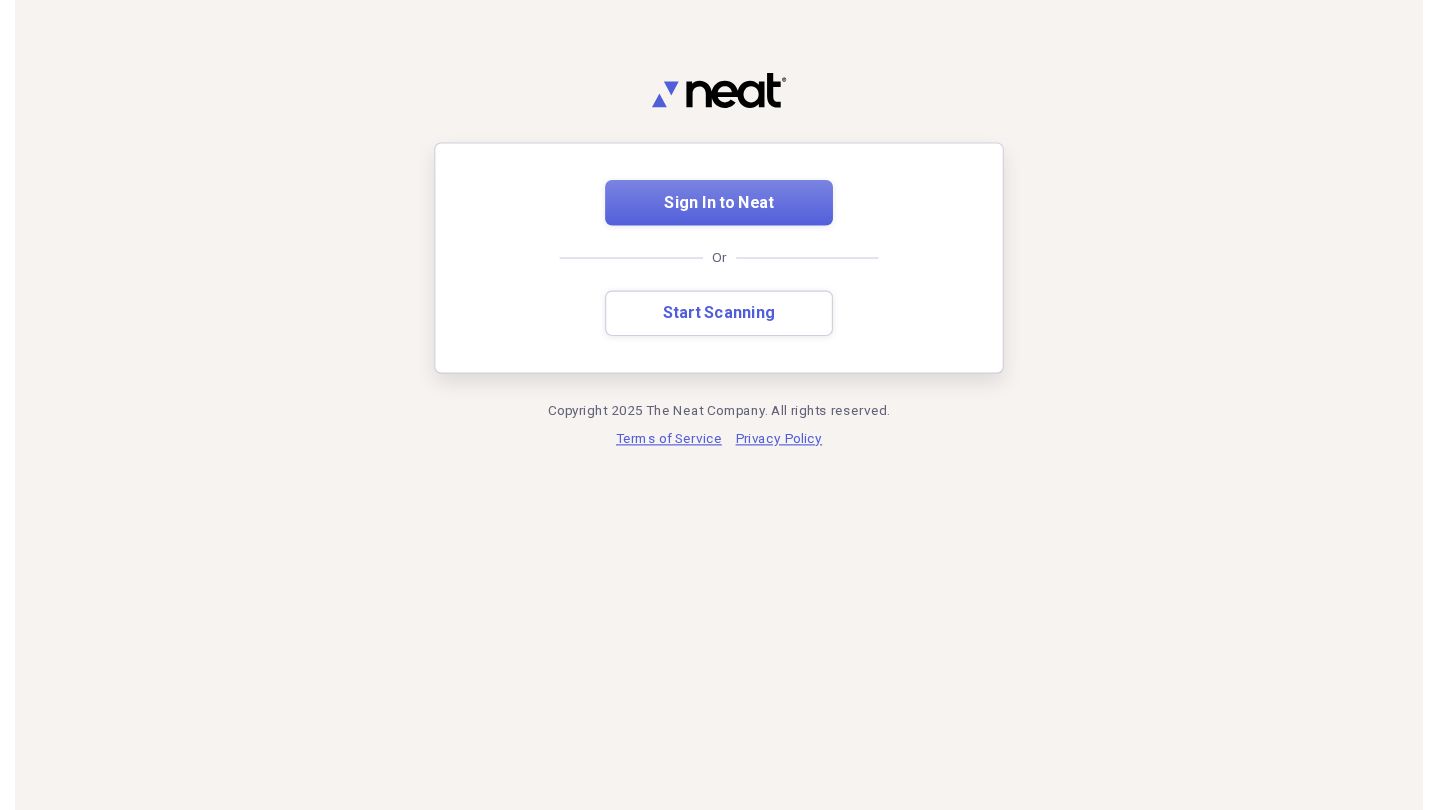 scroll, scrollTop: 0, scrollLeft: 0, axis: both 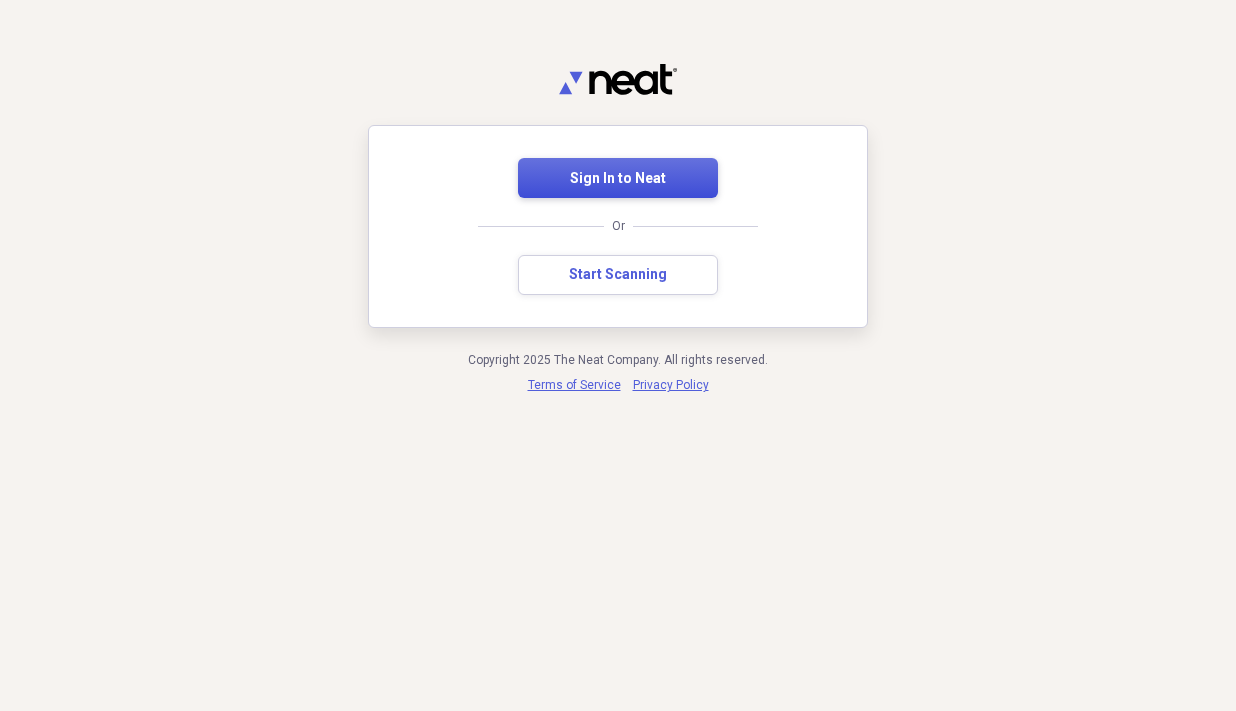 click on "Sign In to Neat" at bounding box center [618, 178] 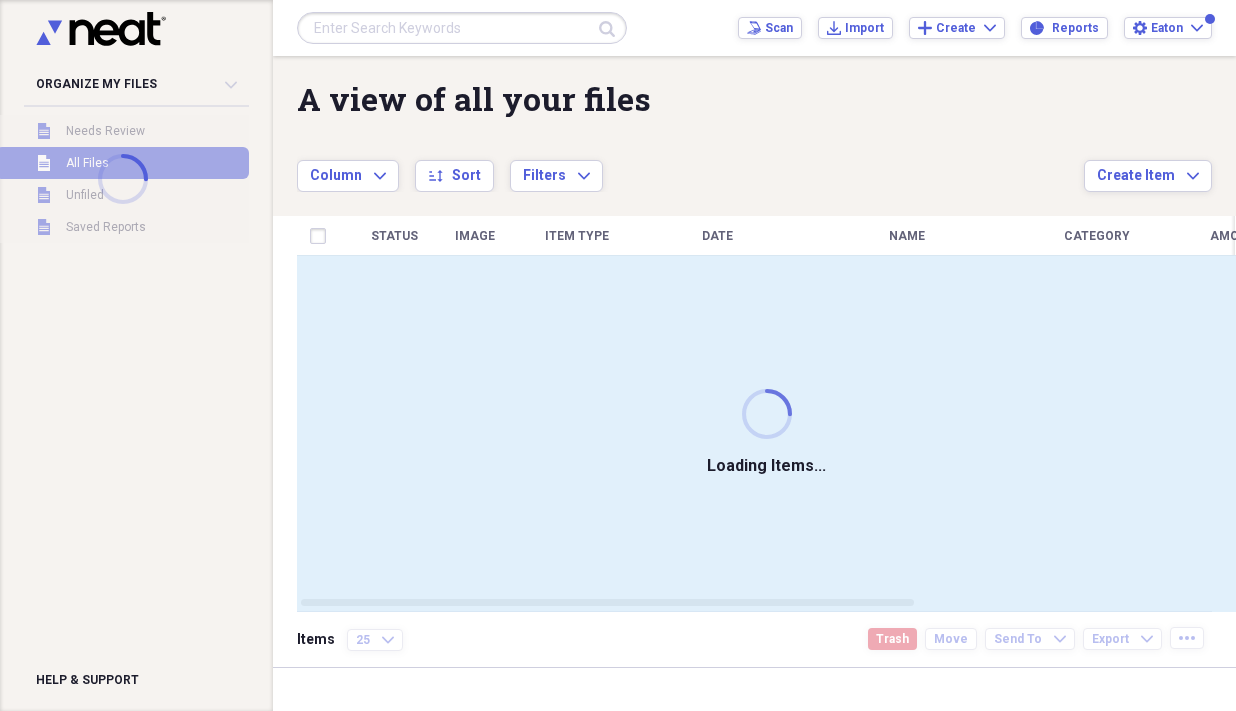 click on "Loading Items..." at bounding box center (766, 433) 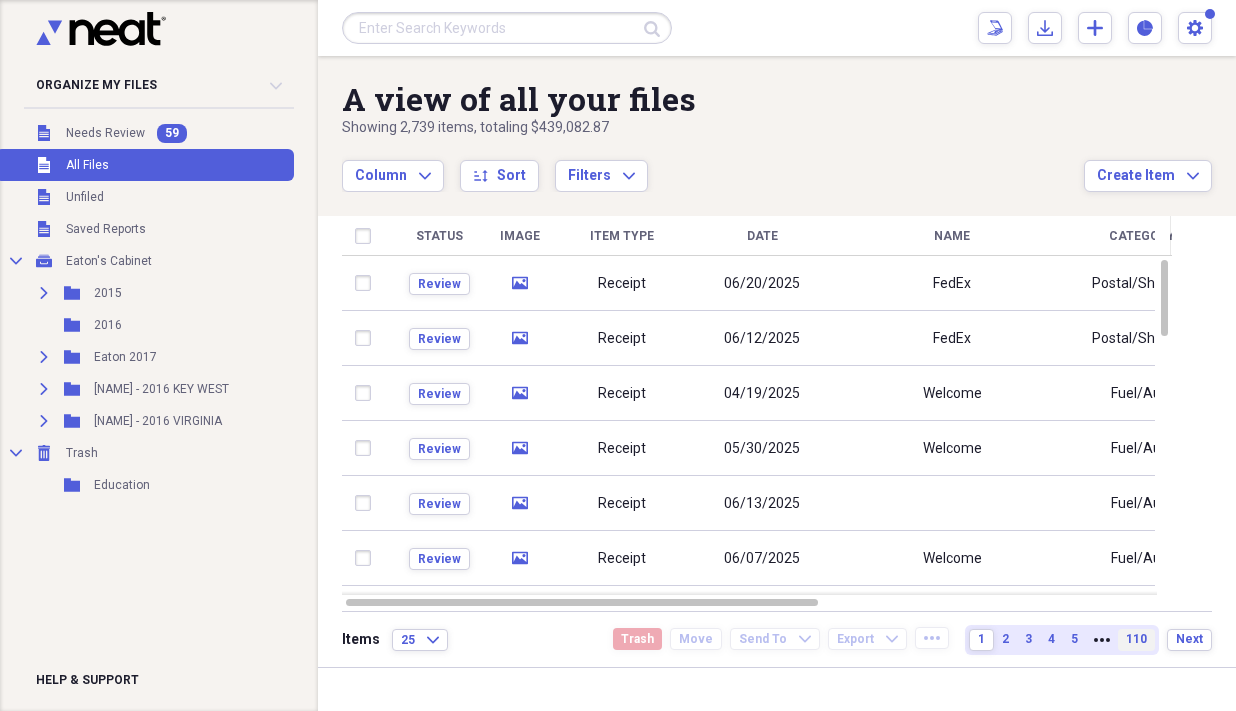 click on "110" at bounding box center [1136, 639] 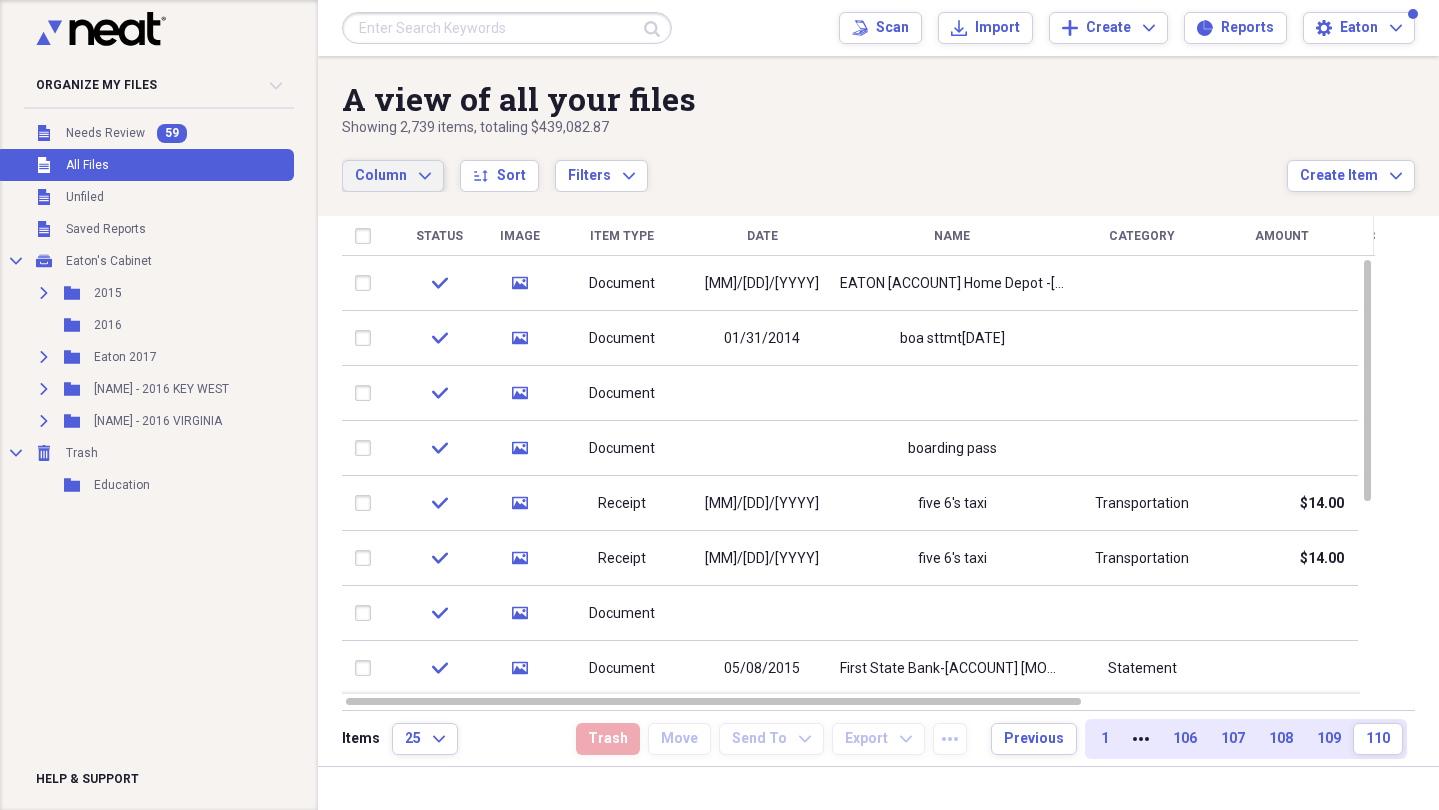 click on "Expand" 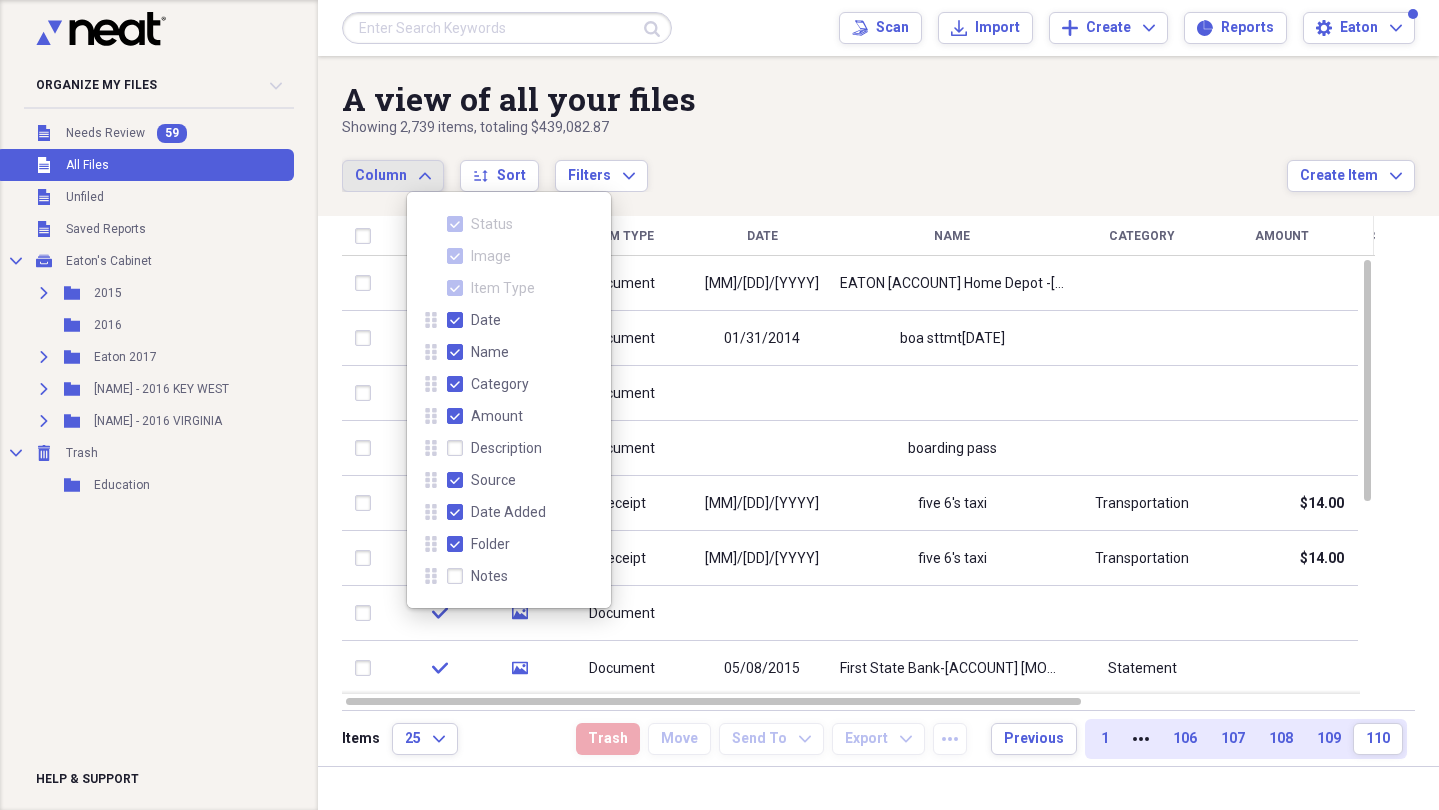 click on "Expand" 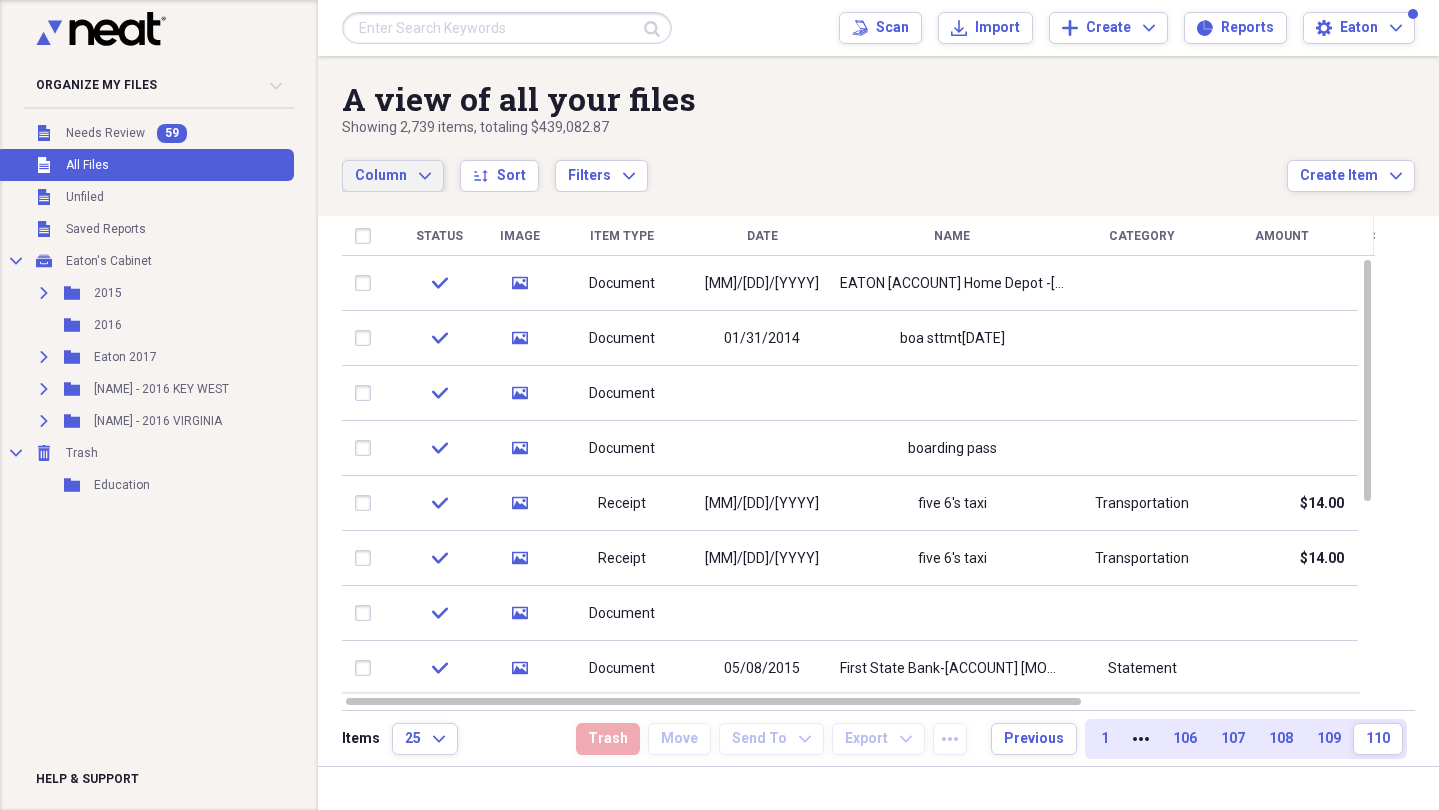 click on "Expand" 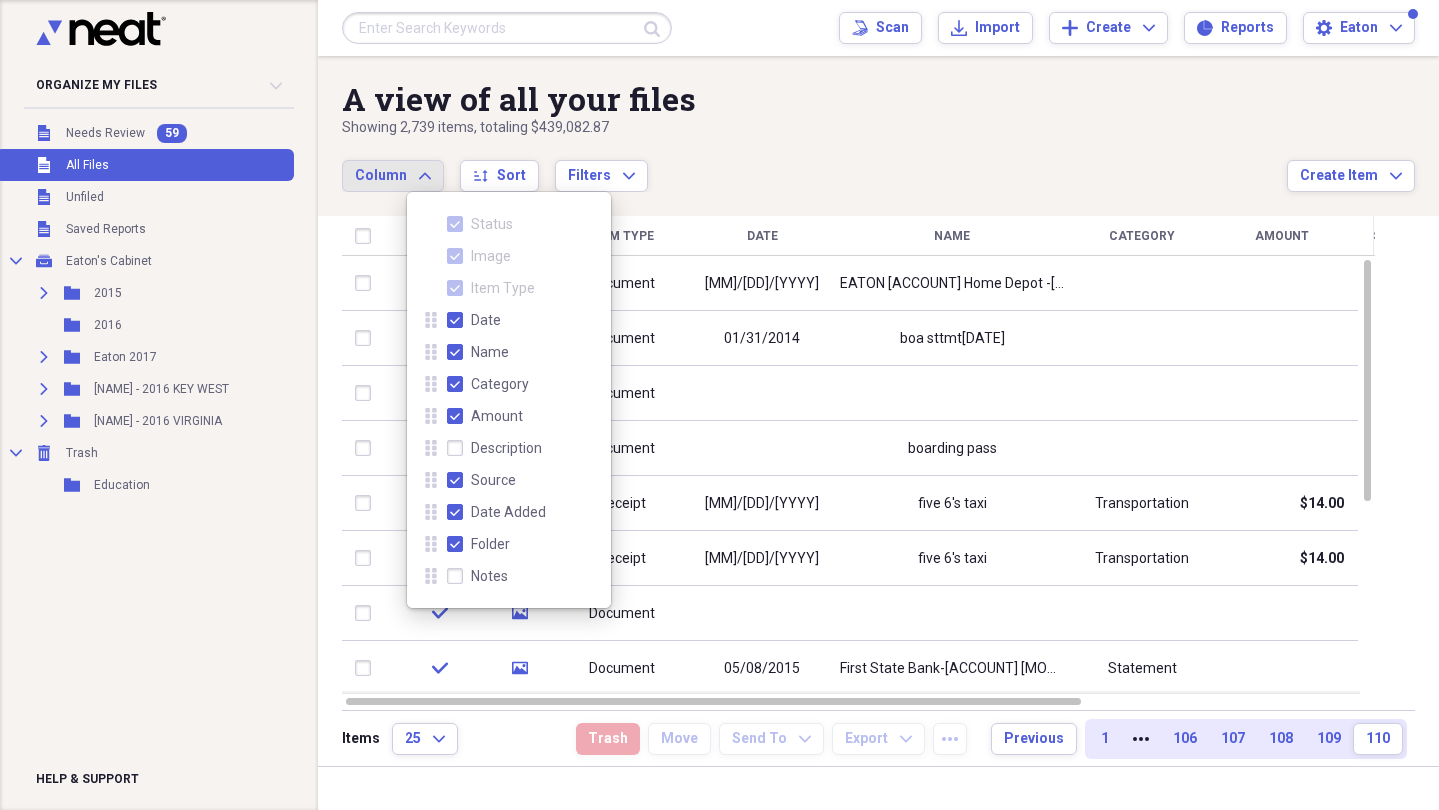 click on "Date" at bounding box center [474, 320] 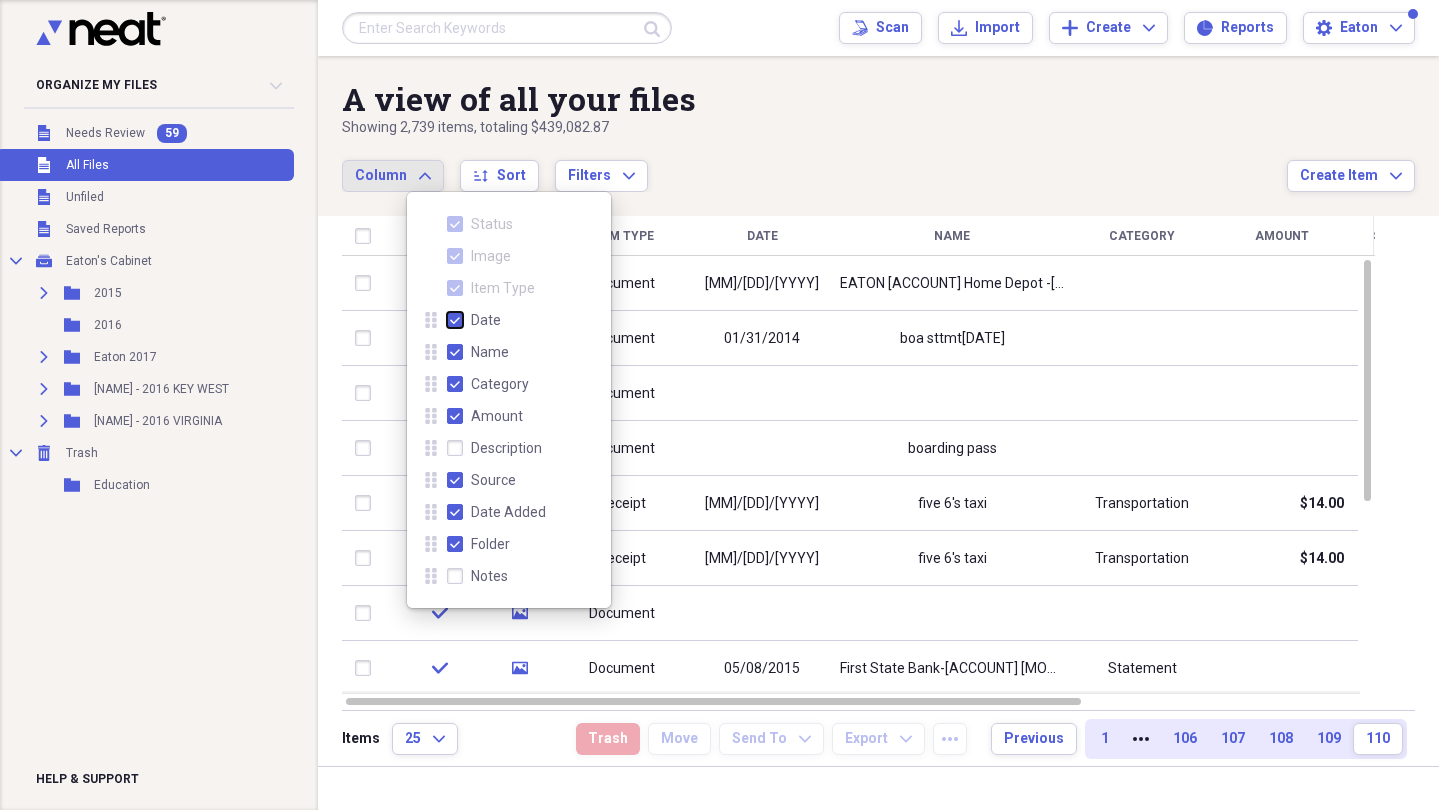 click on "Date" at bounding box center [447, 319] 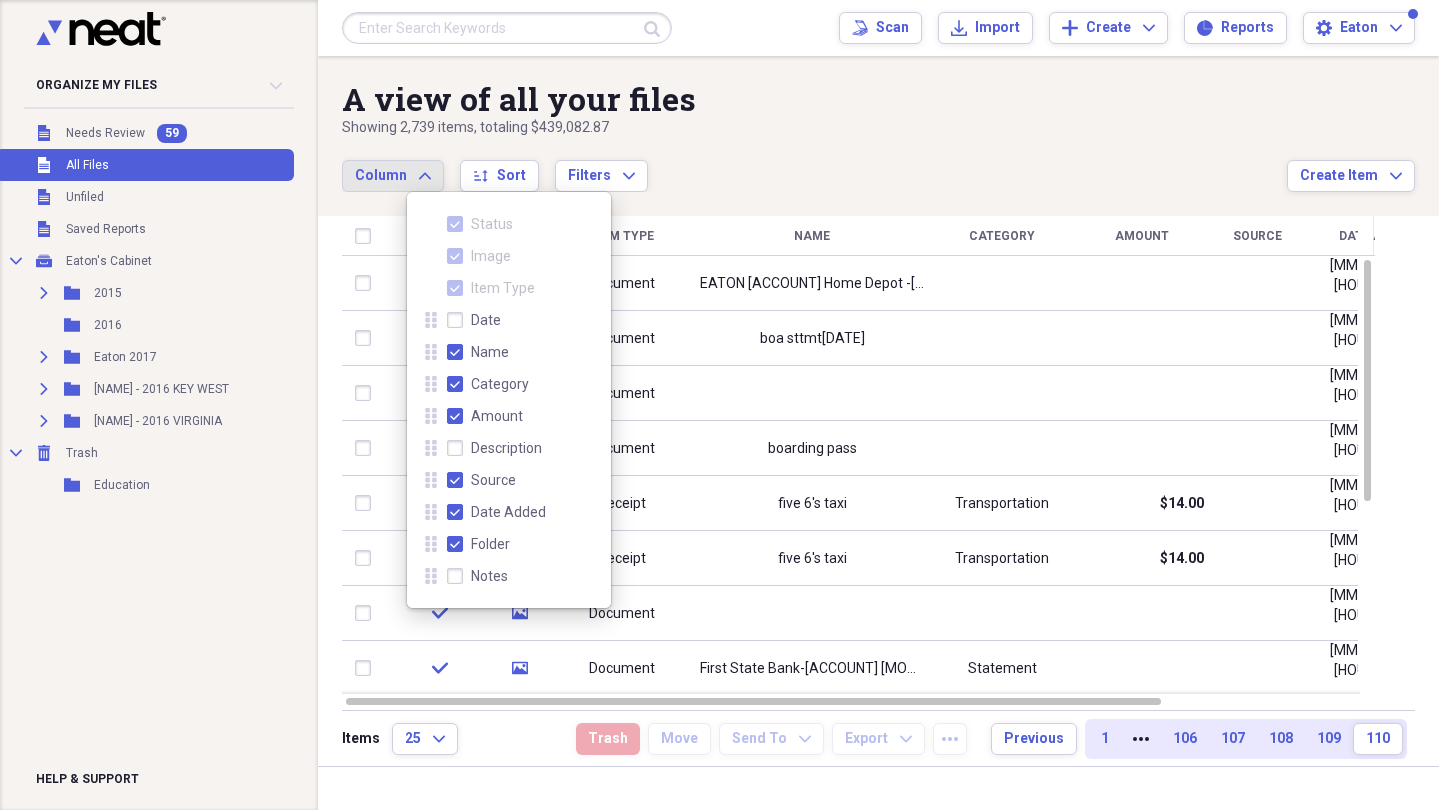 click on "Name" at bounding box center (478, 352) 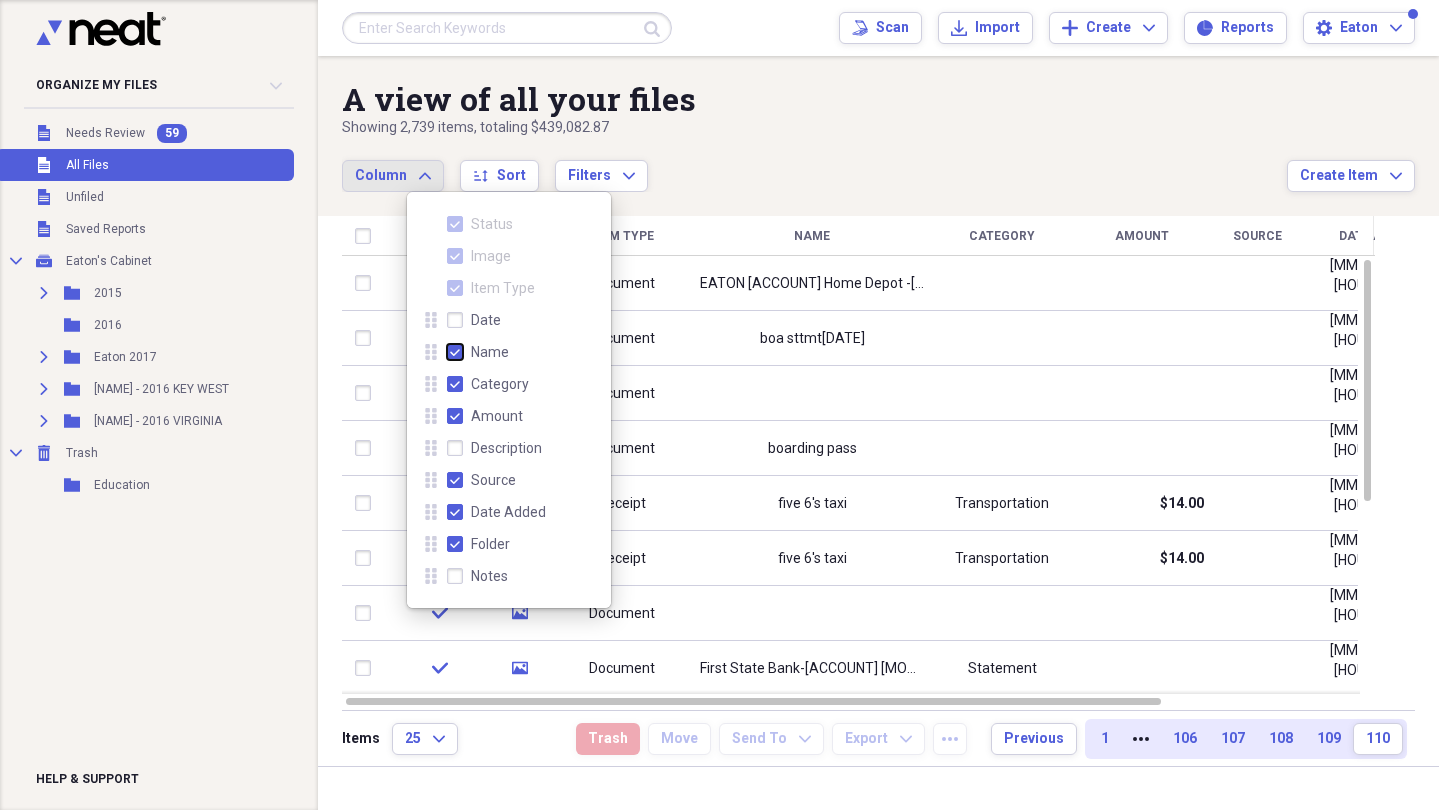 click on "Name" at bounding box center [447, 351] 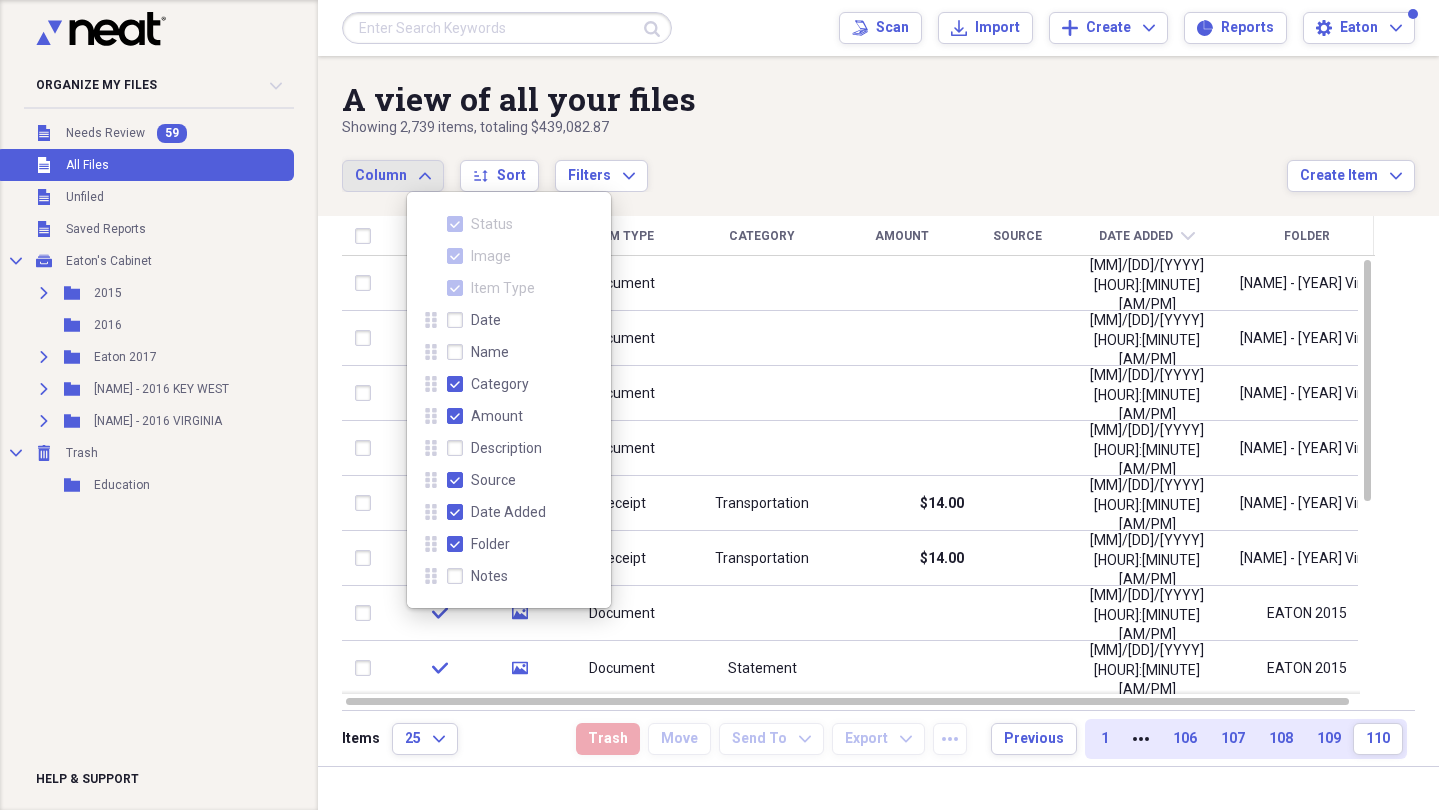 click on "Name" at bounding box center [478, 352] 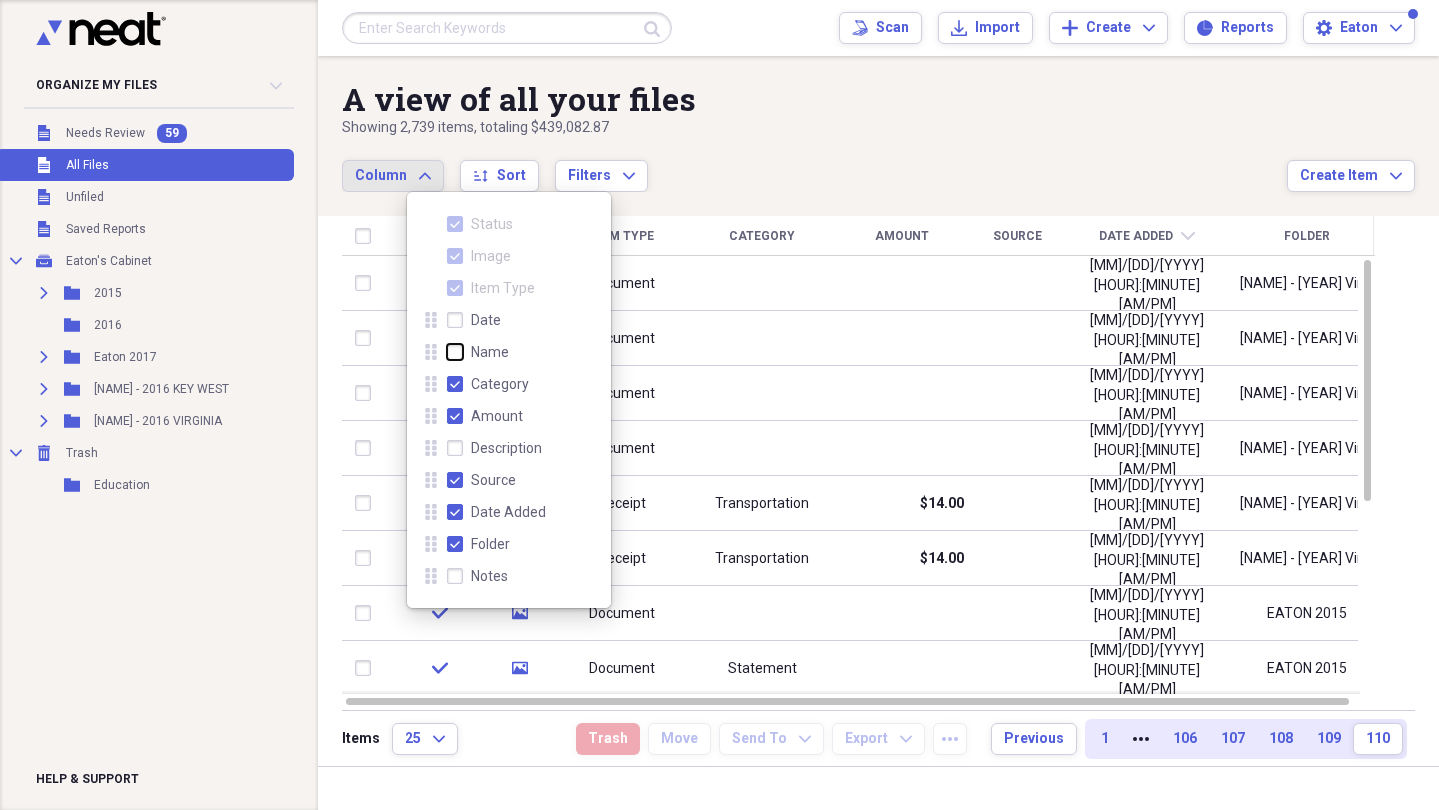 click on "Name" at bounding box center (447, 351) 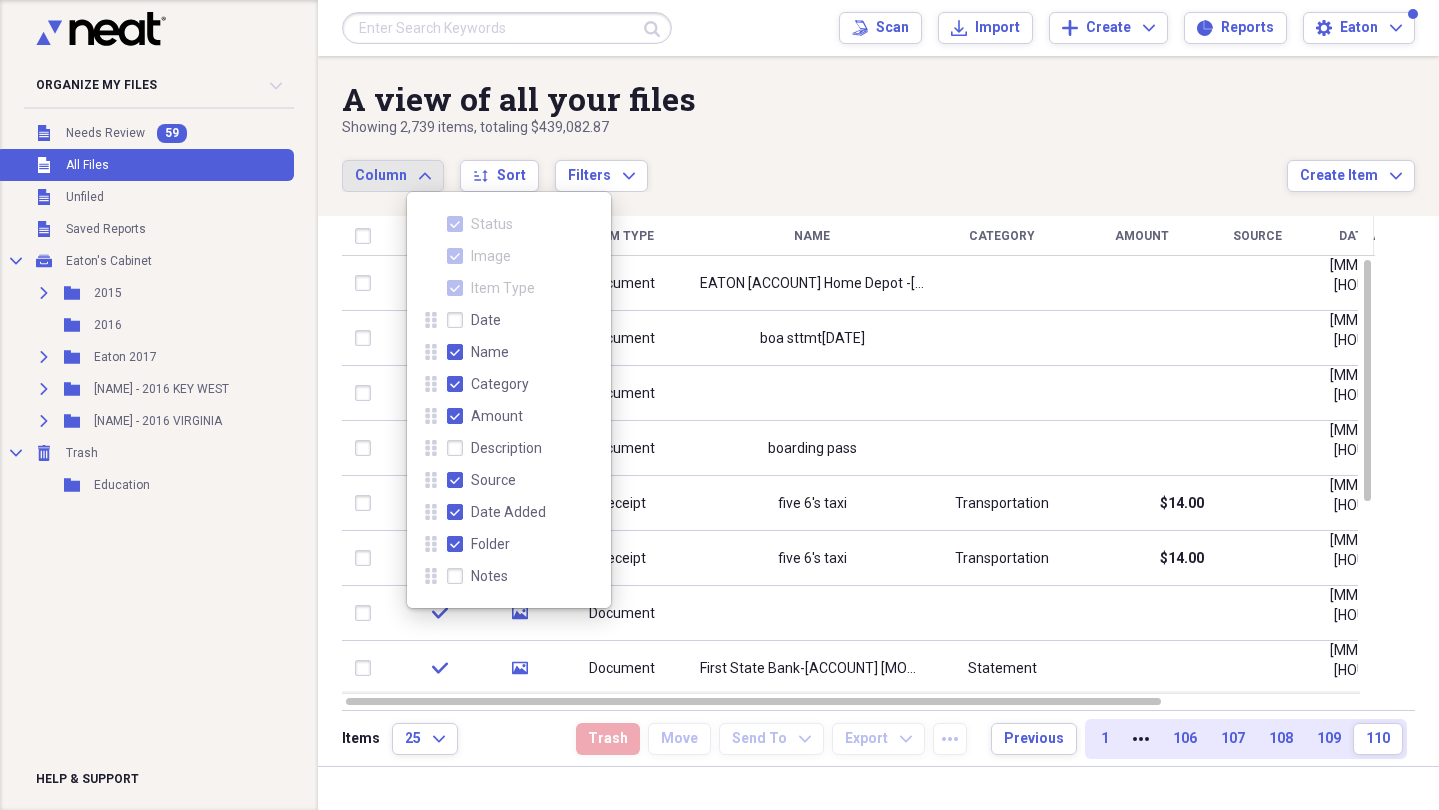 click on "Source" at bounding box center (481, 480) 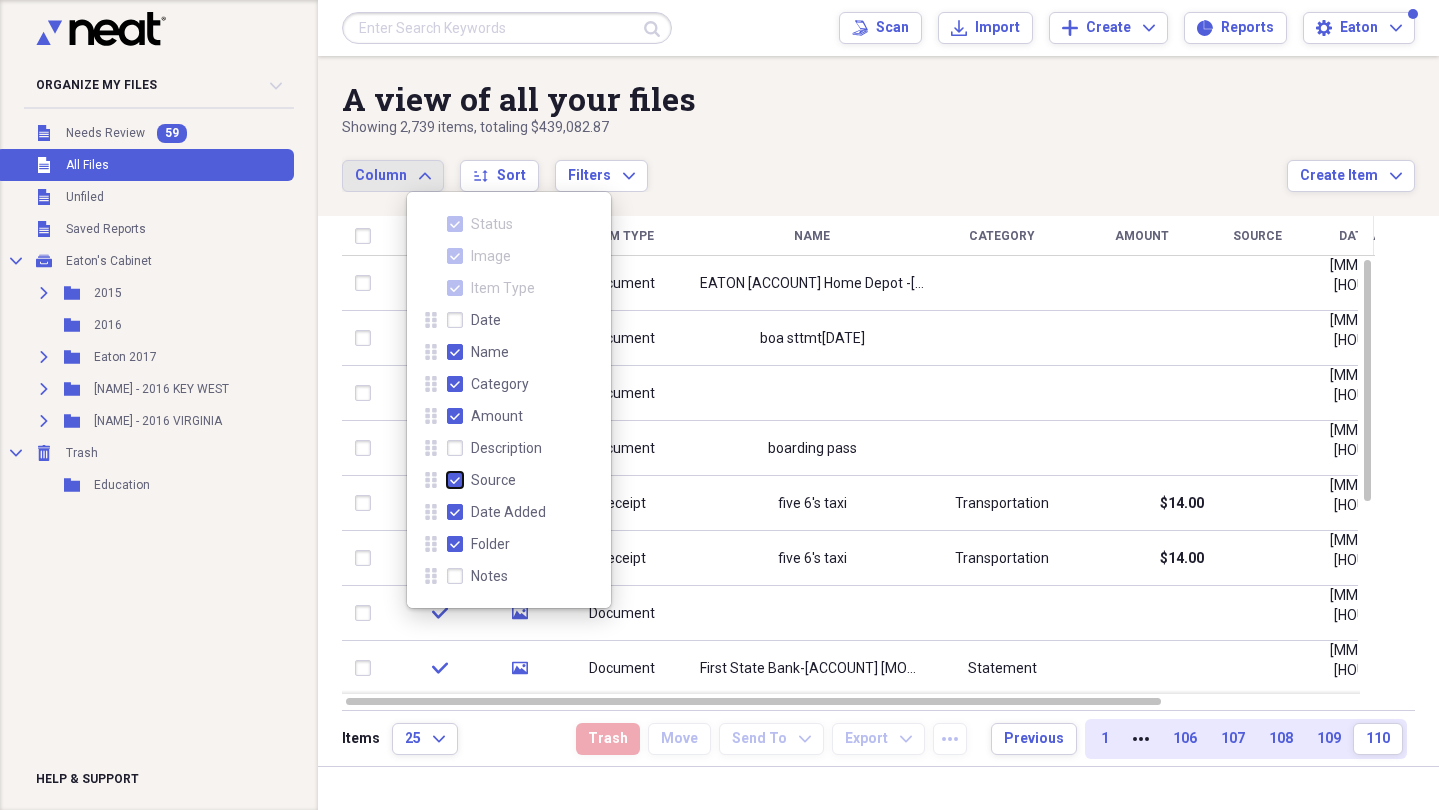 click on "Source" at bounding box center (447, 479) 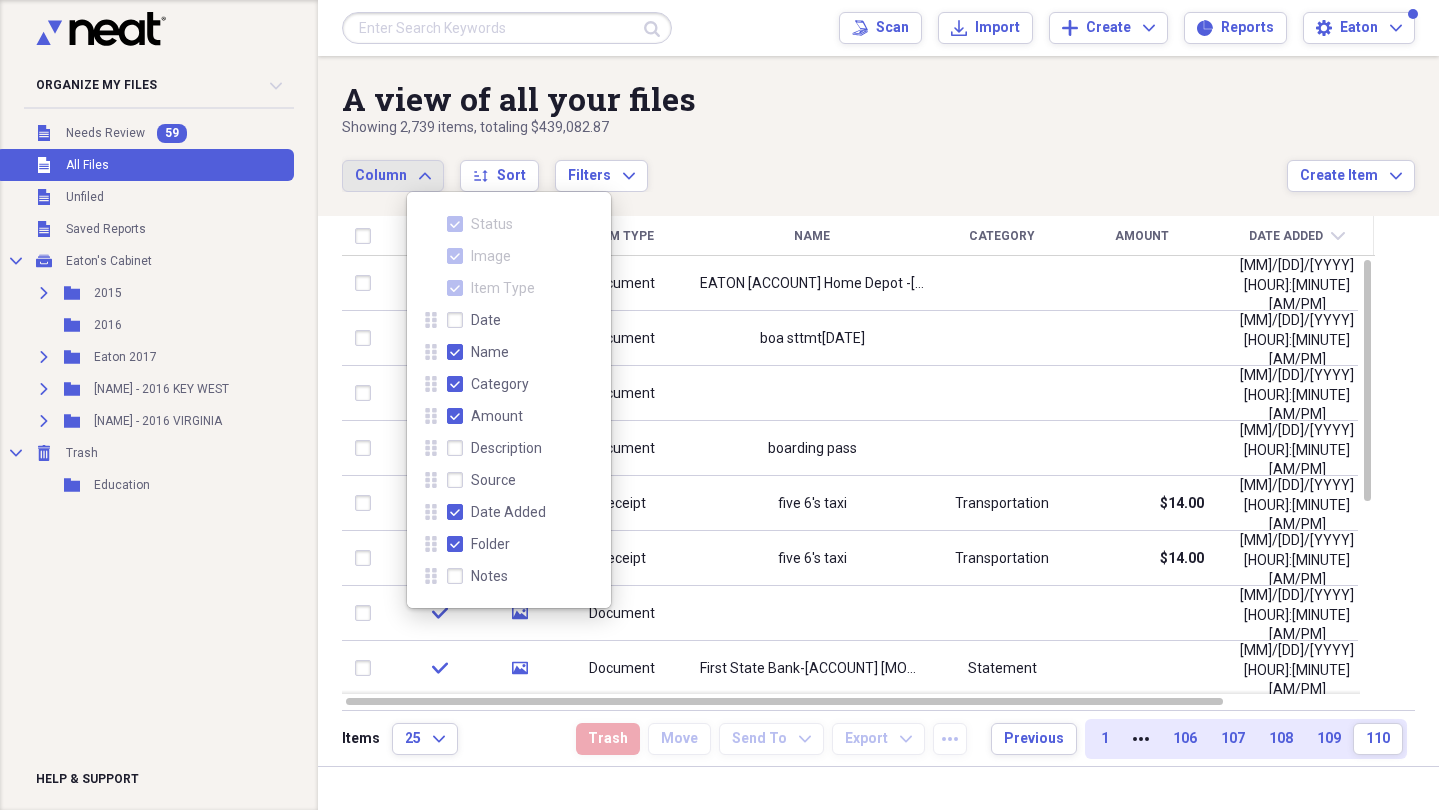click on "Source" at bounding box center (481, 480) 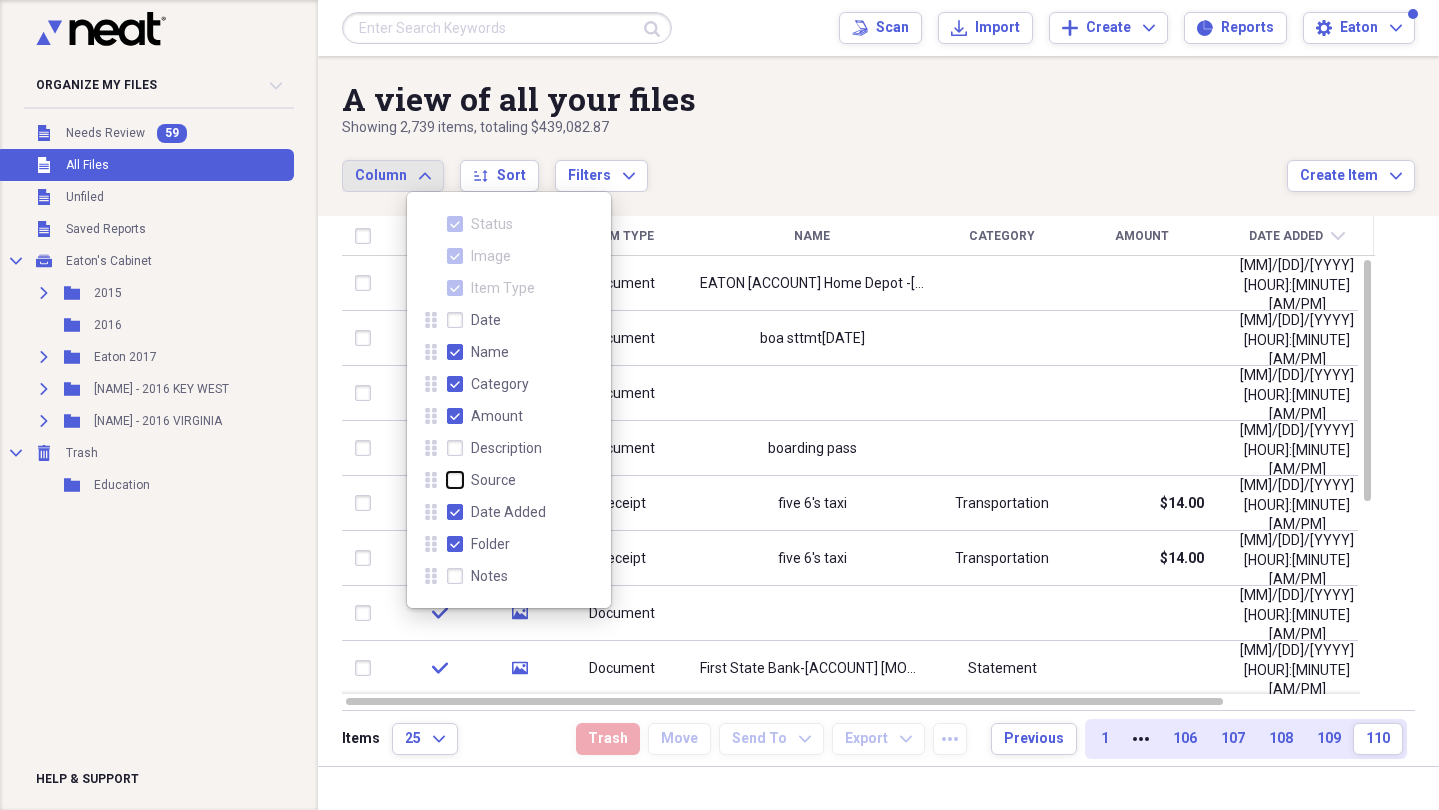 click on "Source" at bounding box center [447, 479] 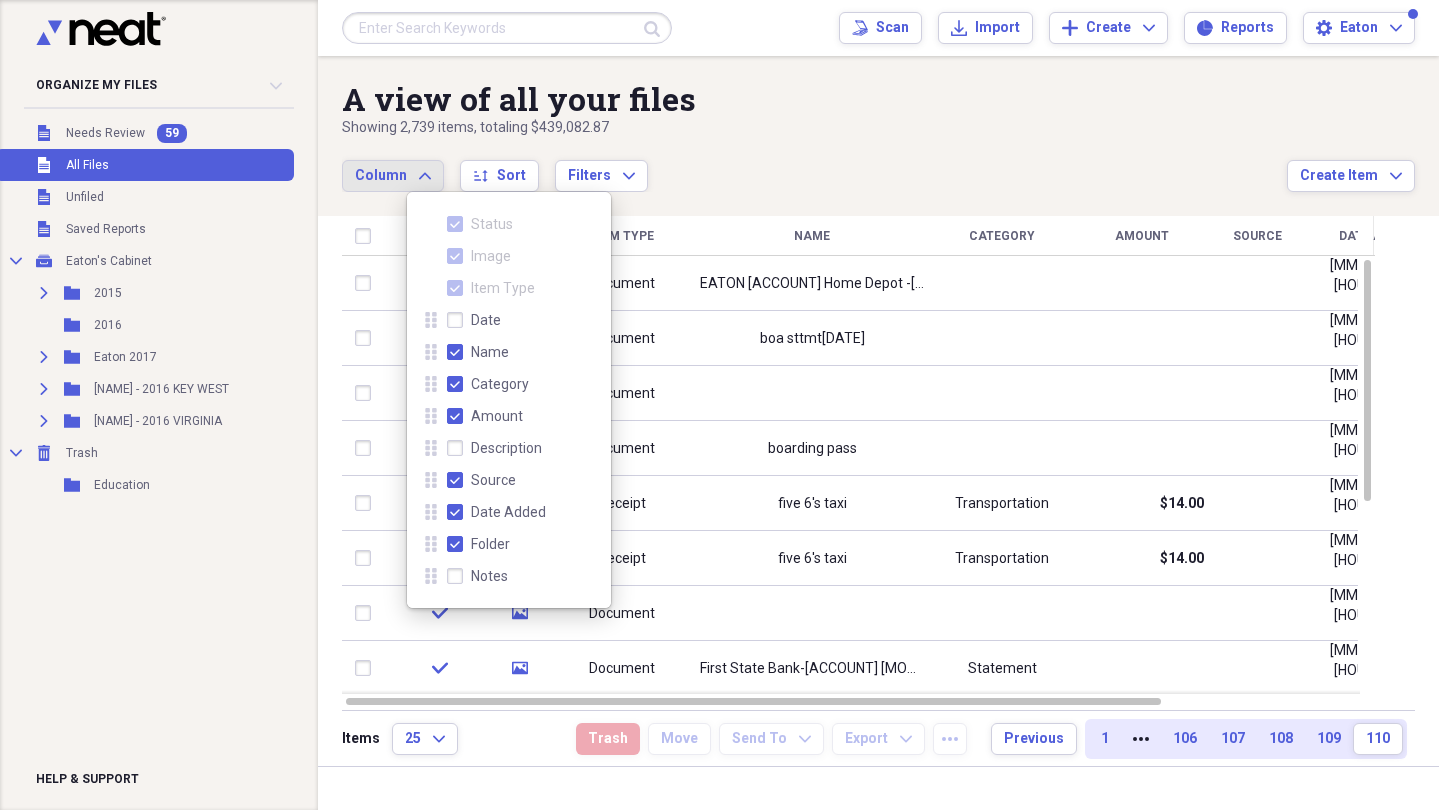 click on "Source" at bounding box center [481, 480] 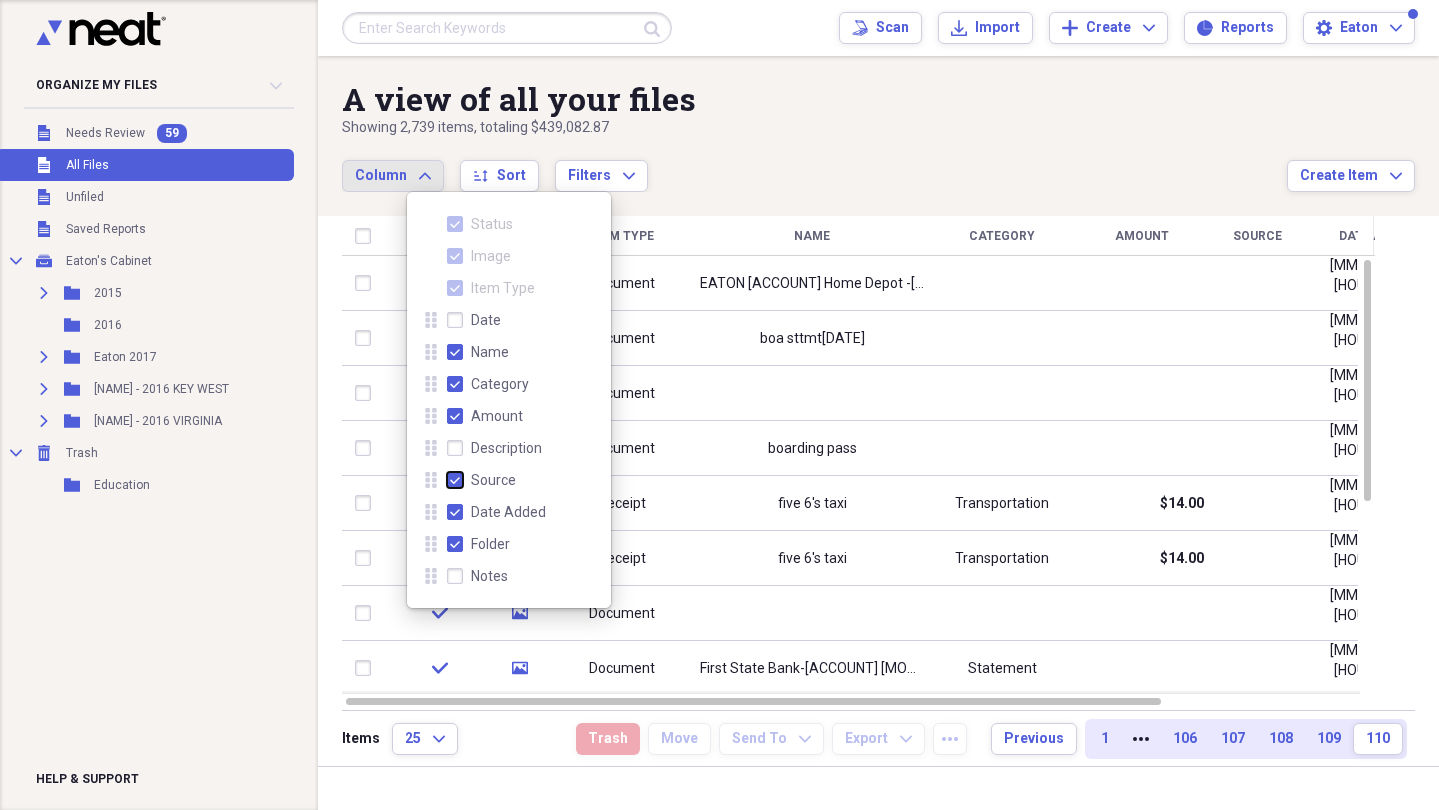 click on "Source" at bounding box center (447, 479) 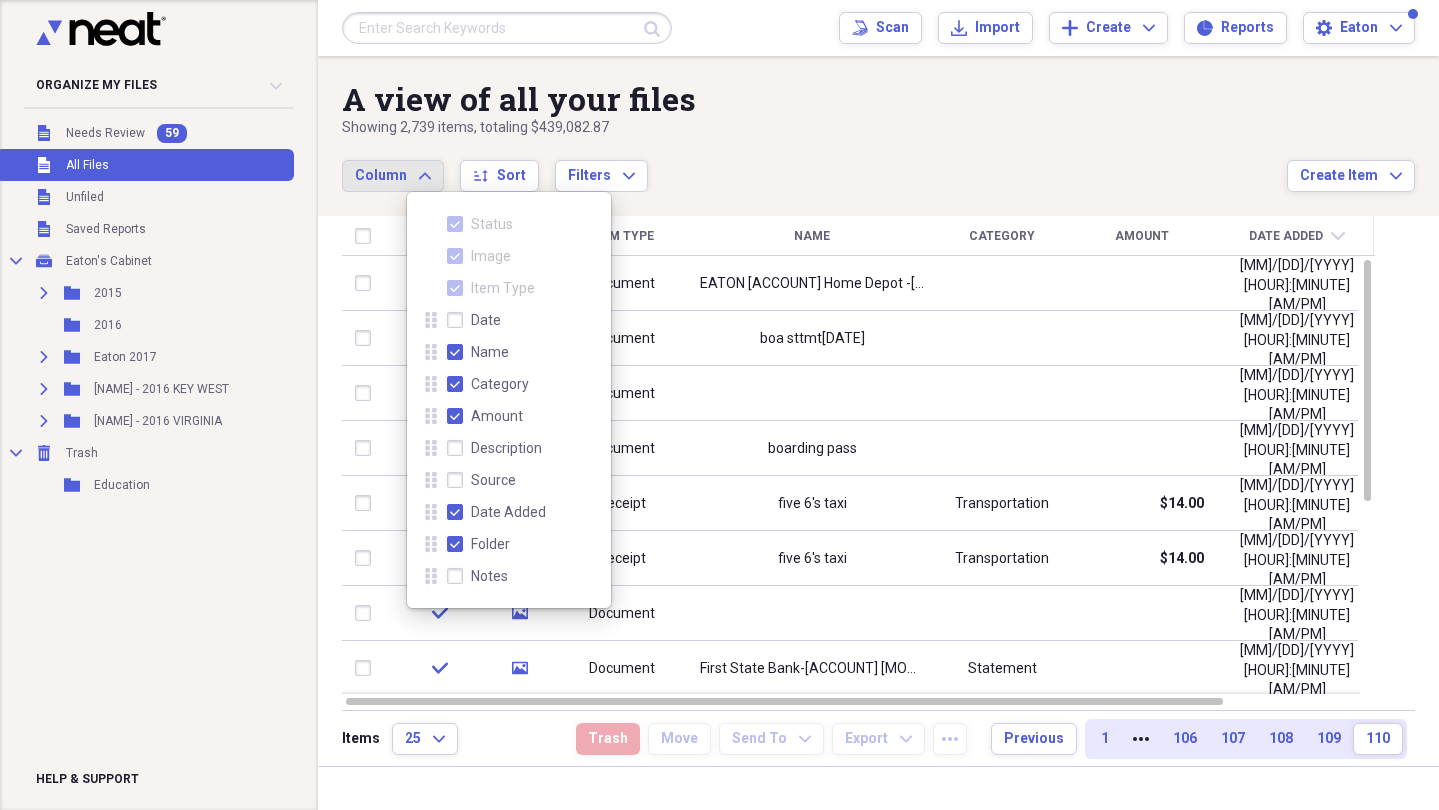 click on "Name" at bounding box center (478, 352) 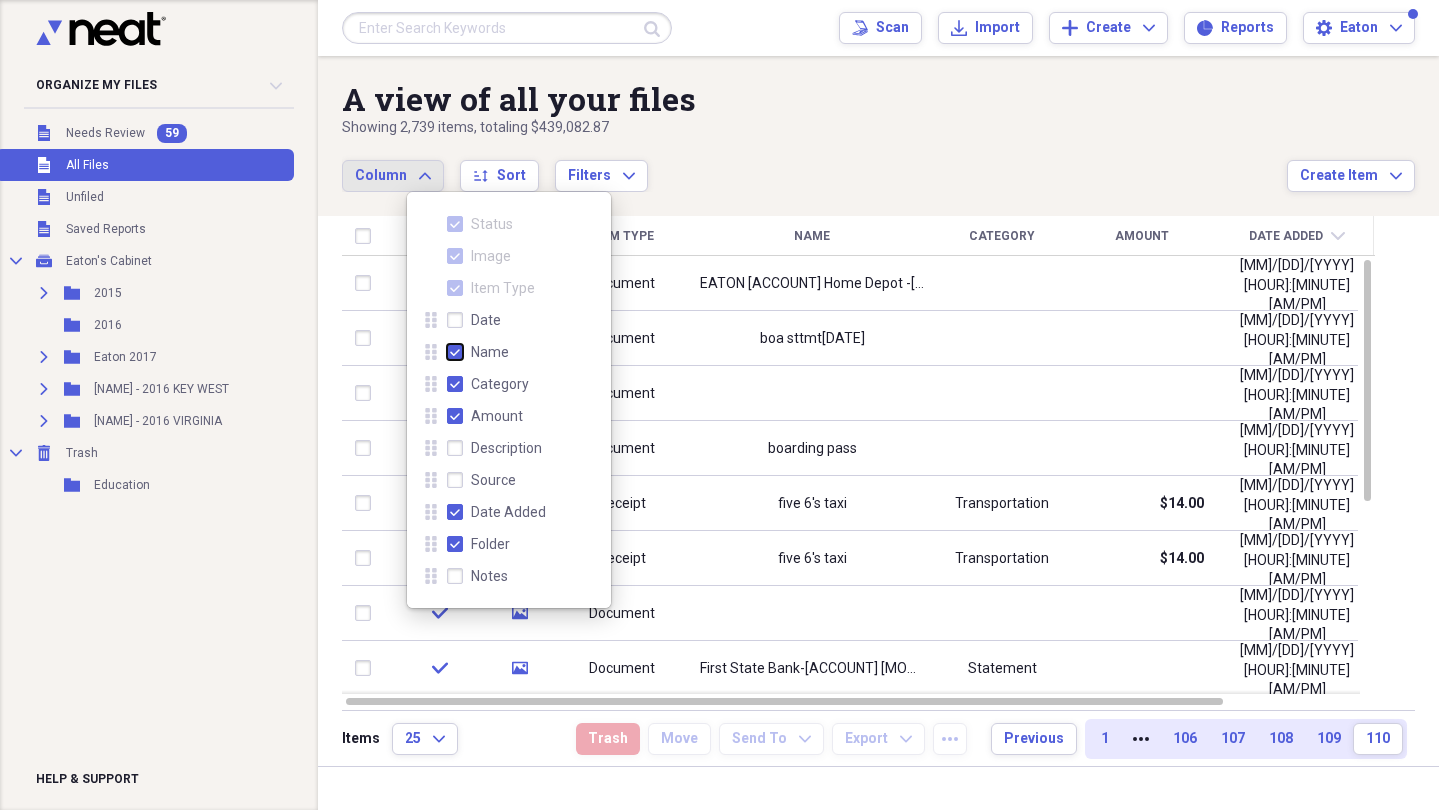 click on "Name" at bounding box center [447, 351] 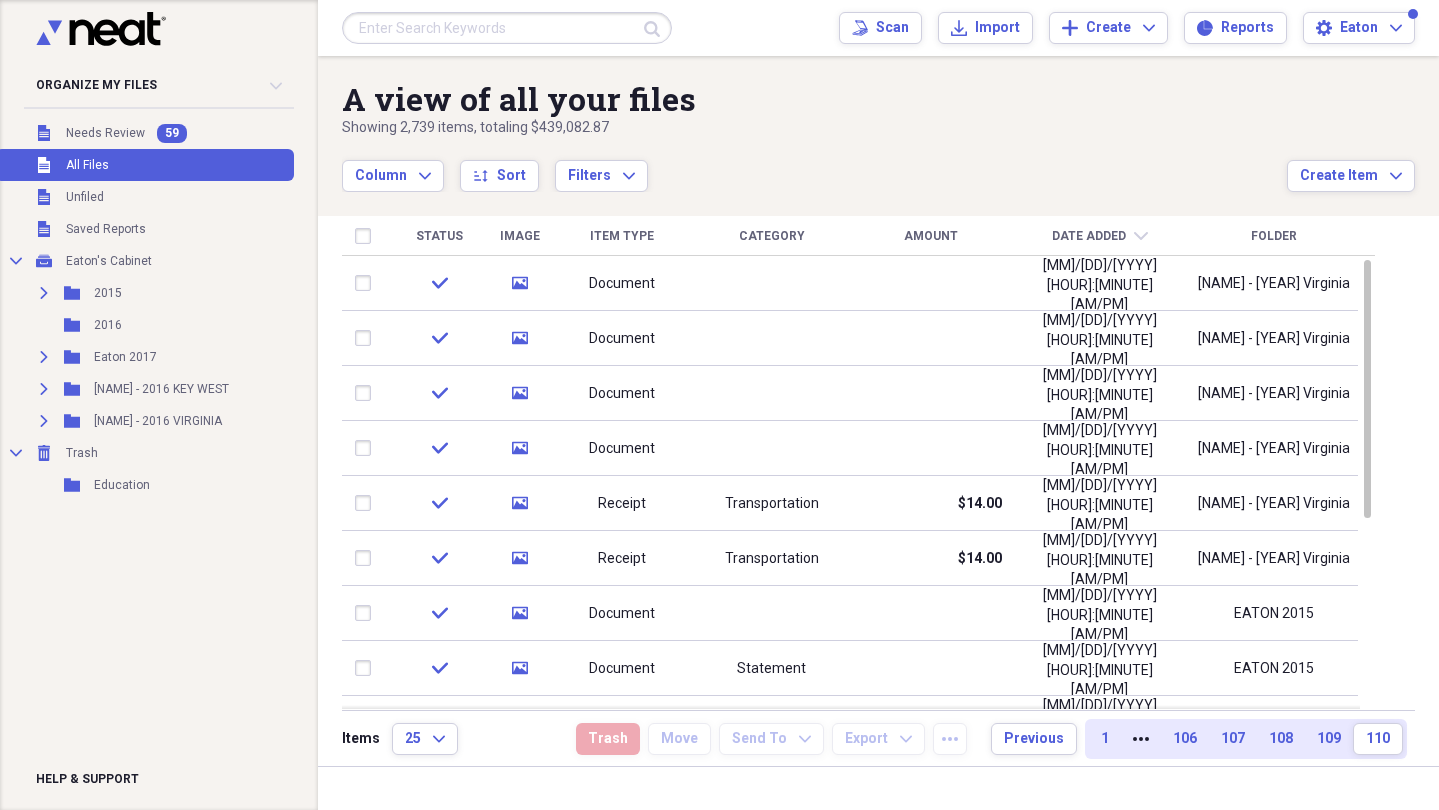 click on "Date Added" at bounding box center (1089, 236) 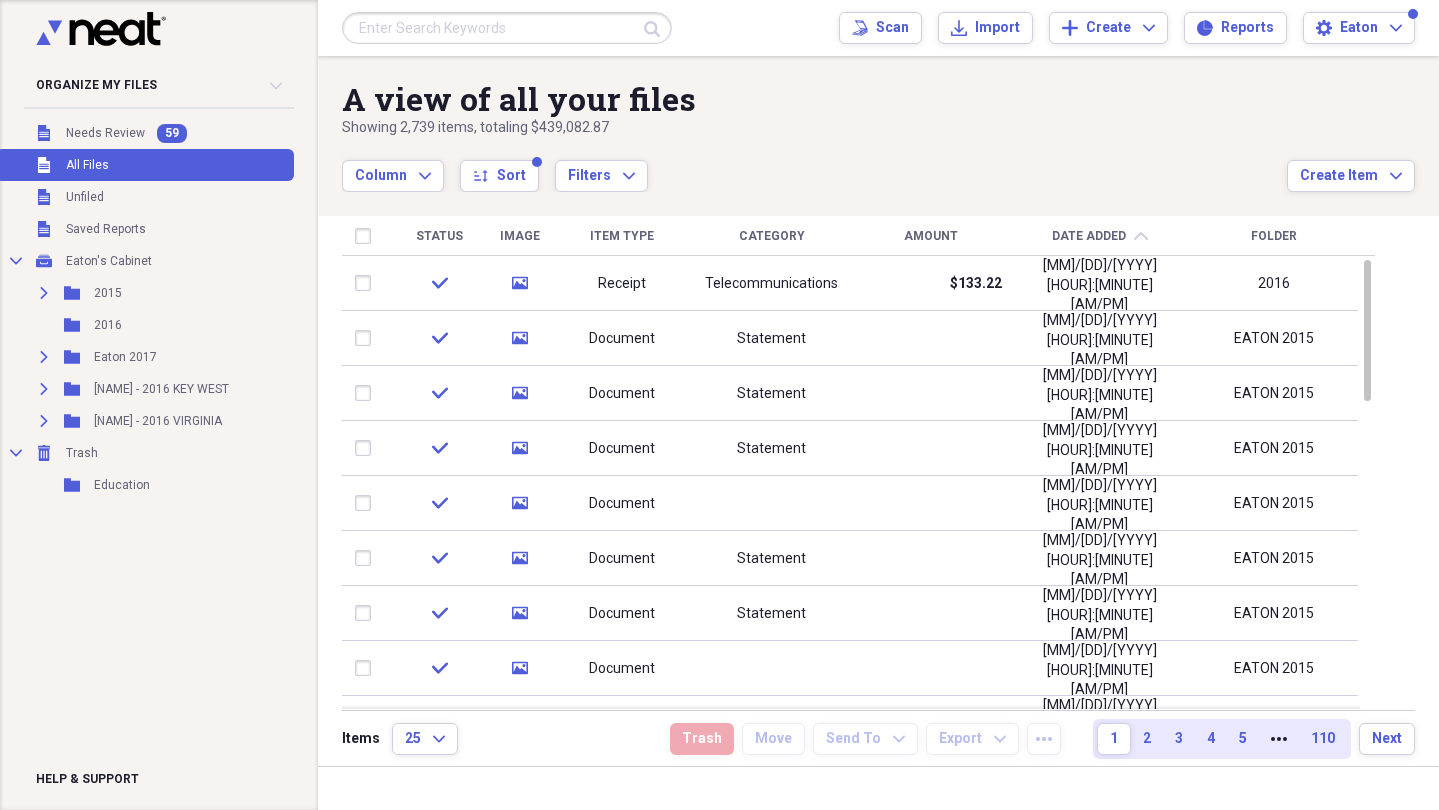click on "Date Added" at bounding box center [1089, 236] 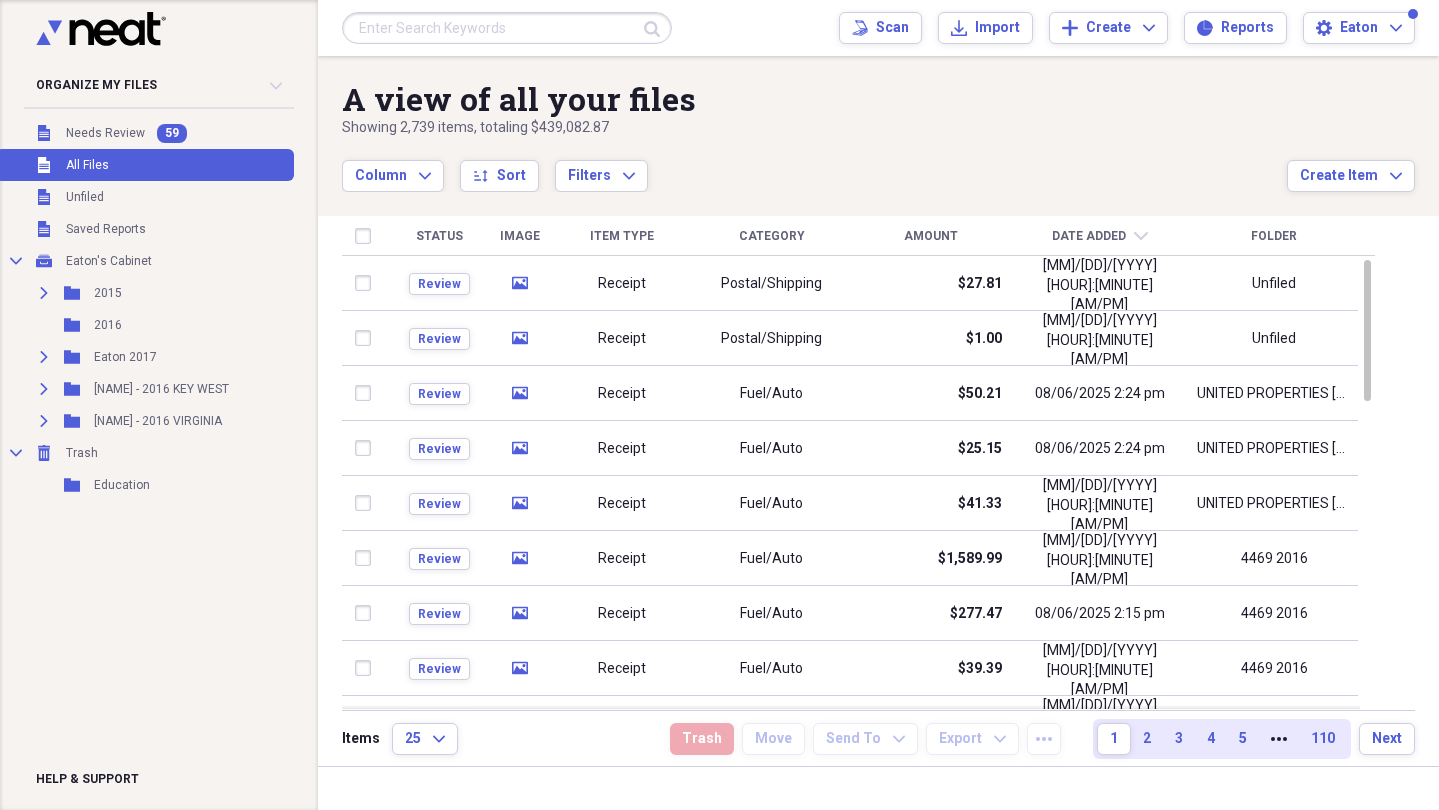 click on "Date Added" at bounding box center [1089, 236] 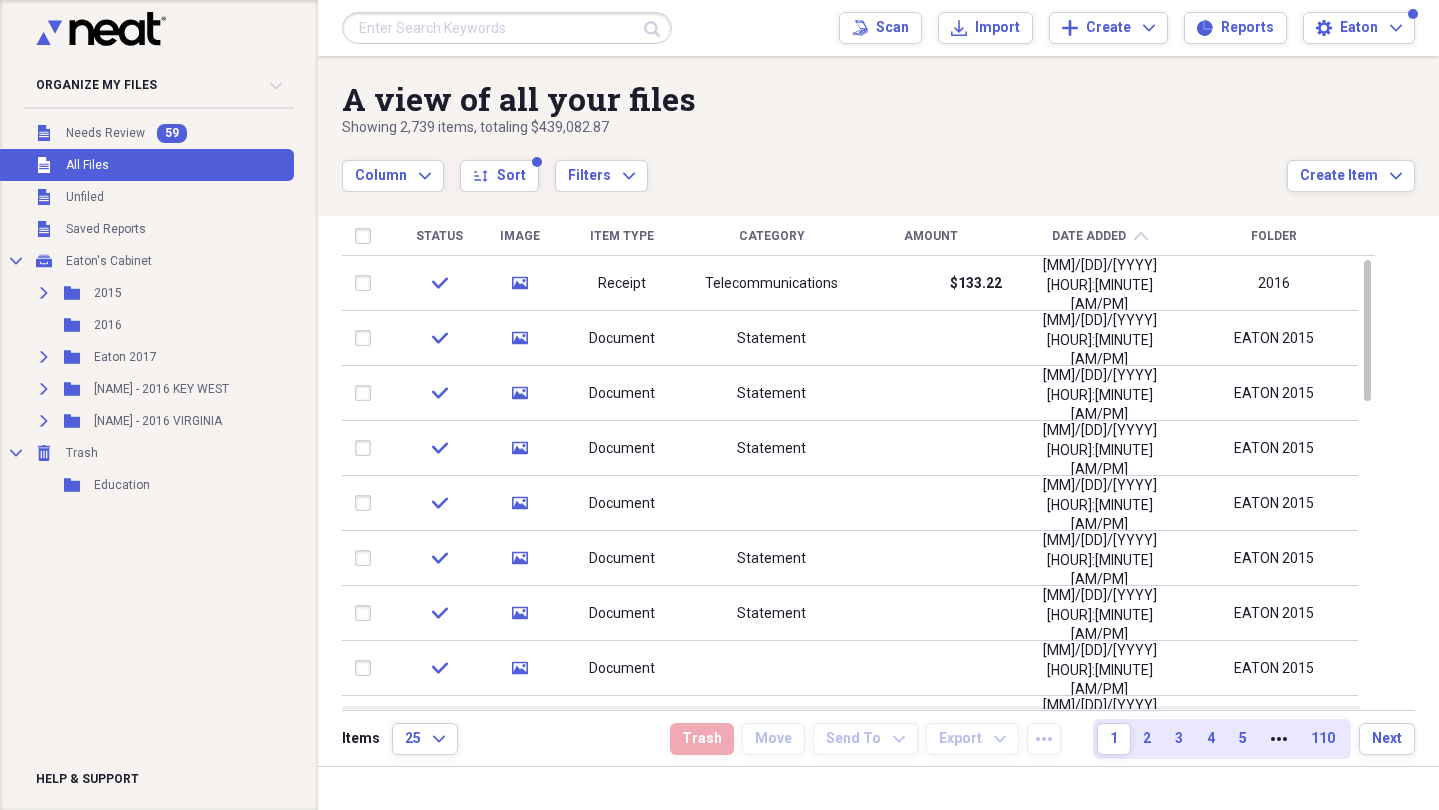 click on "Date Added" at bounding box center [1089, 236] 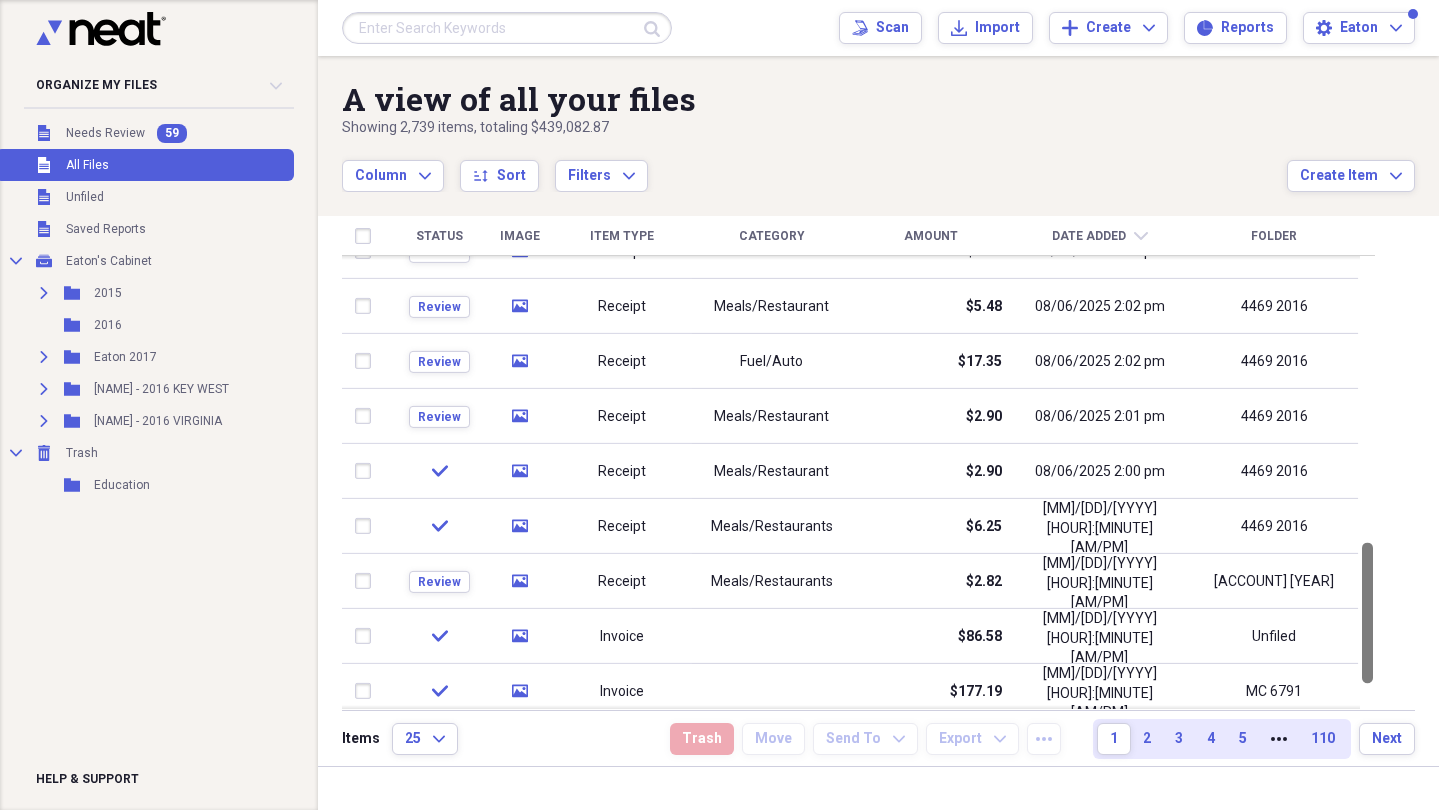 click at bounding box center (1367, 482) 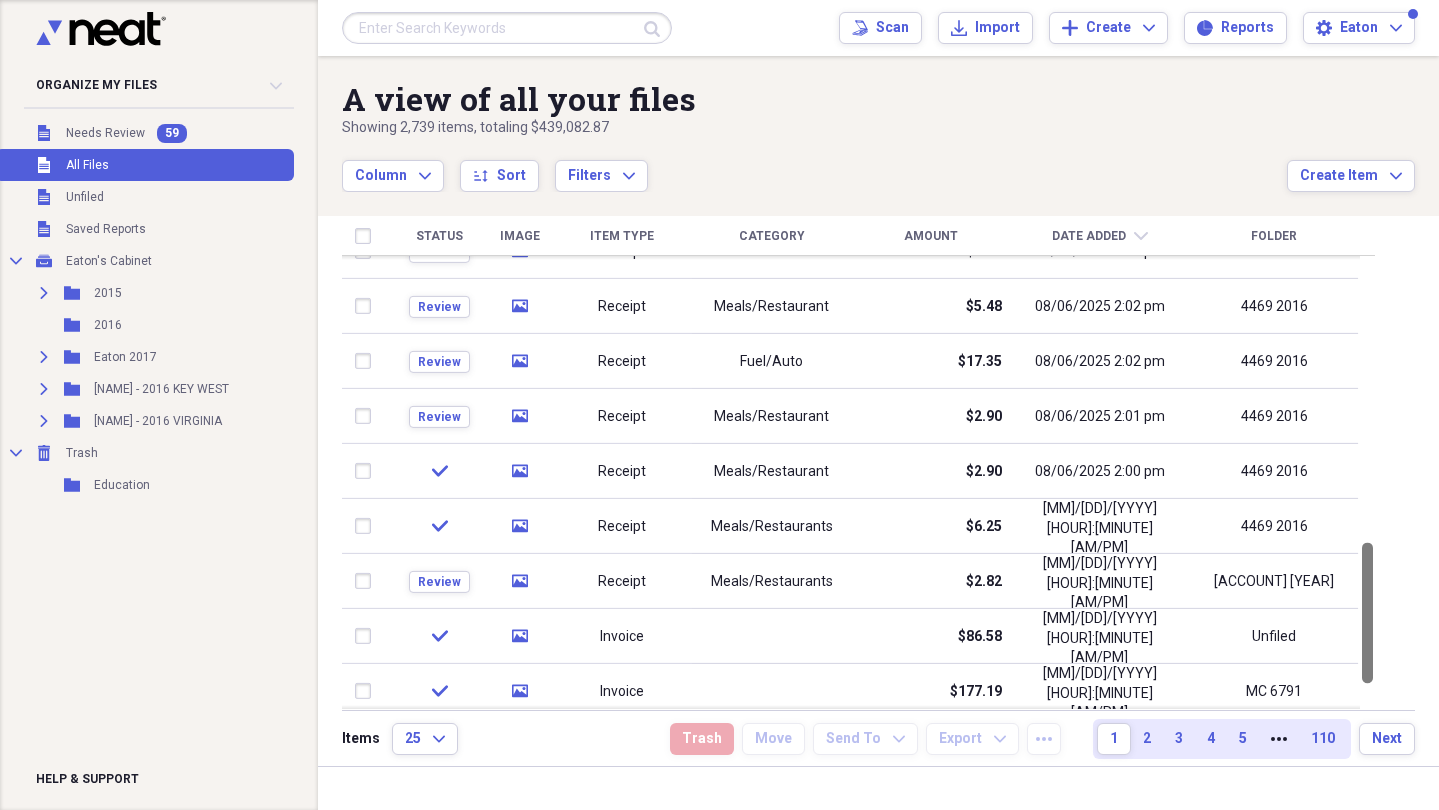 click at bounding box center [1367, 612] 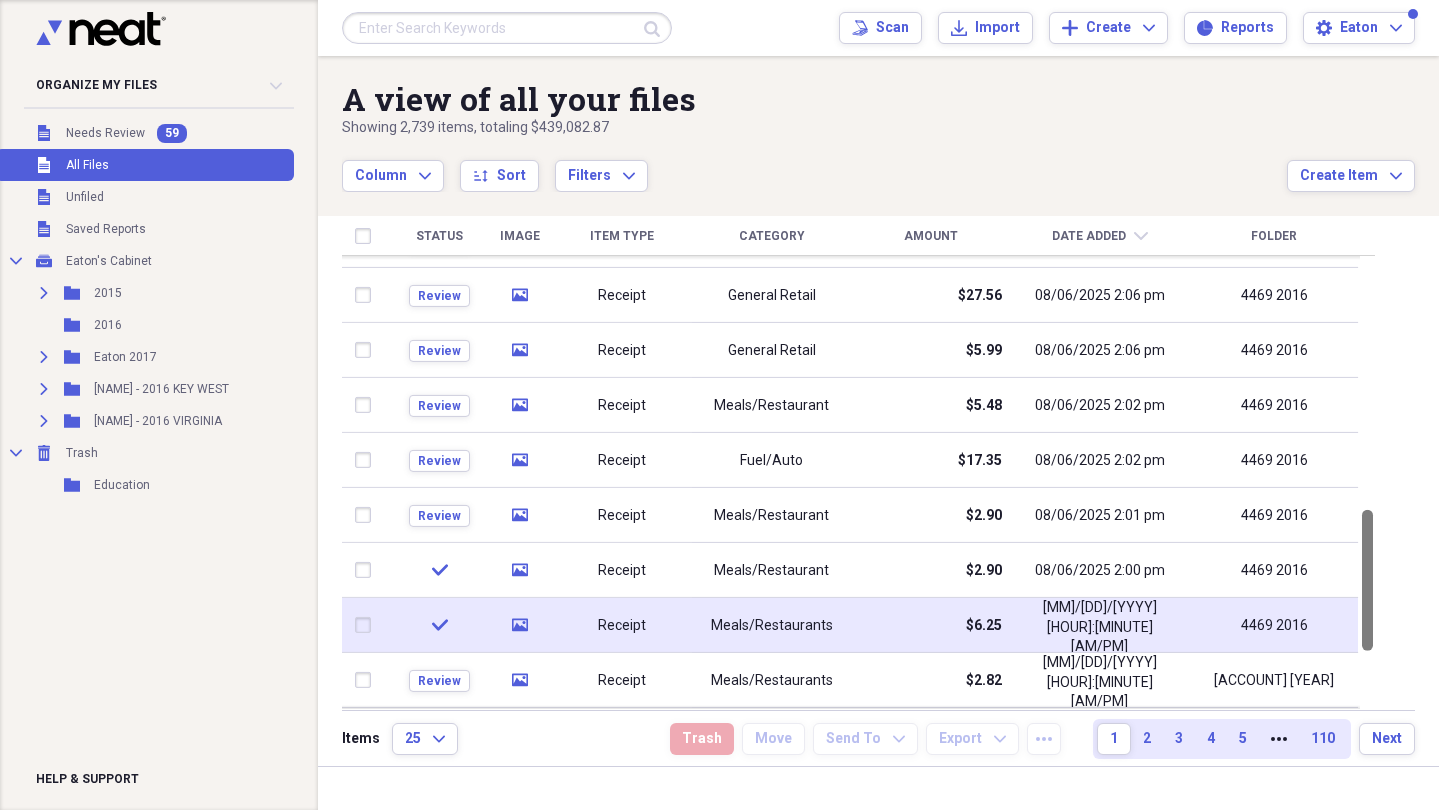 drag, startPoint x: 1430, startPoint y: 622, endPoint x: 1258, endPoint y: 623, distance: 172.00291 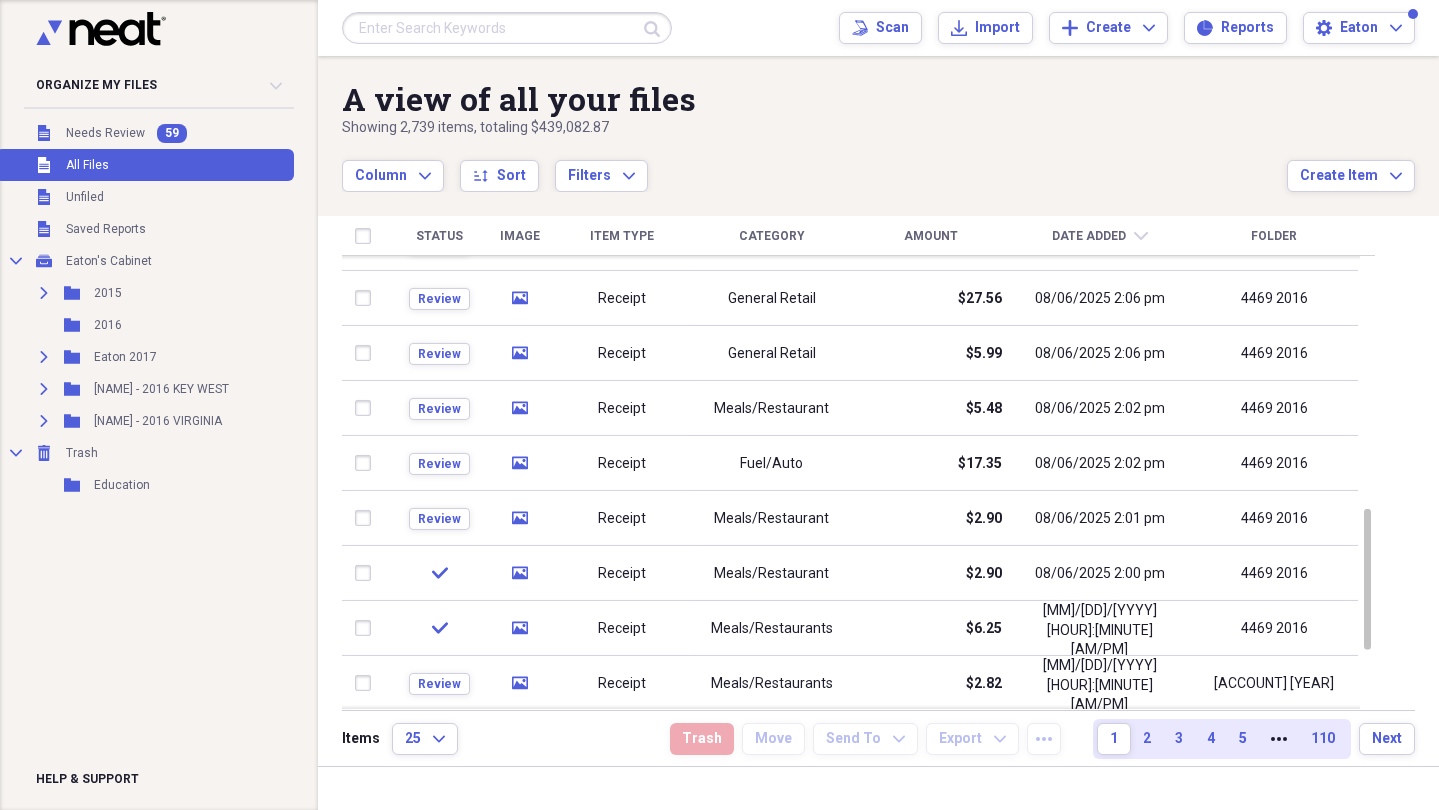 click on "Date Added" at bounding box center (1089, 236) 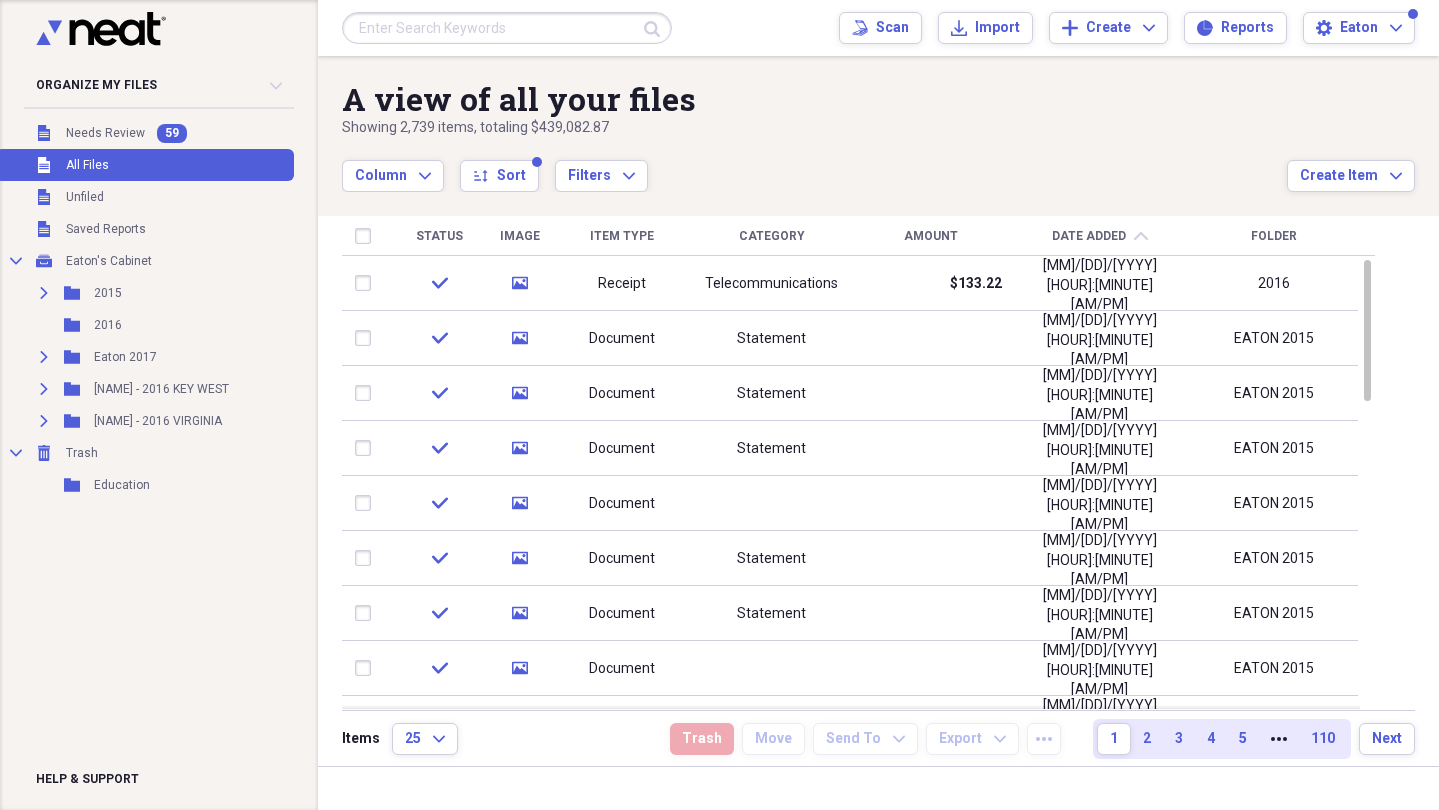 click on "Date Added" at bounding box center [1089, 236] 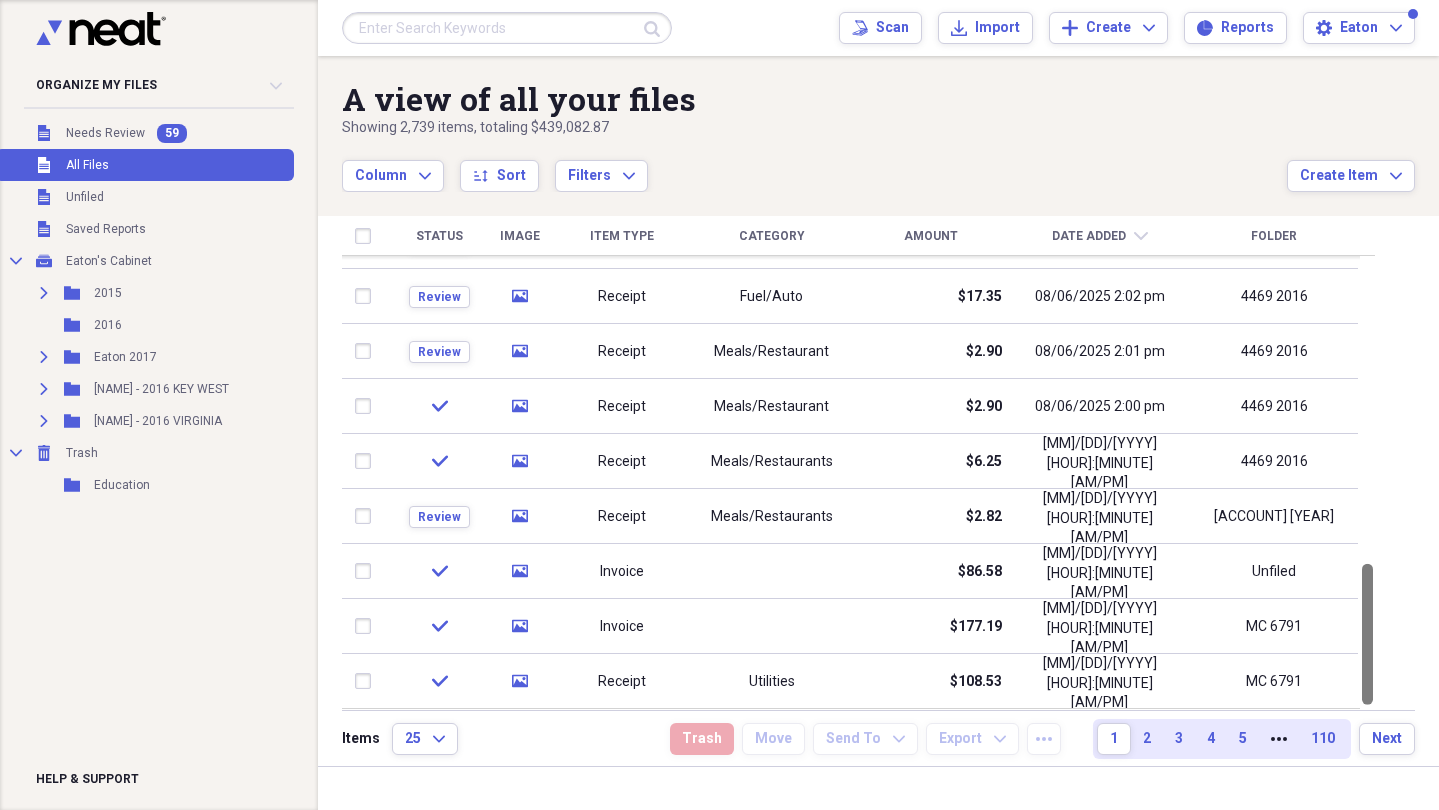 click at bounding box center [1367, 482] 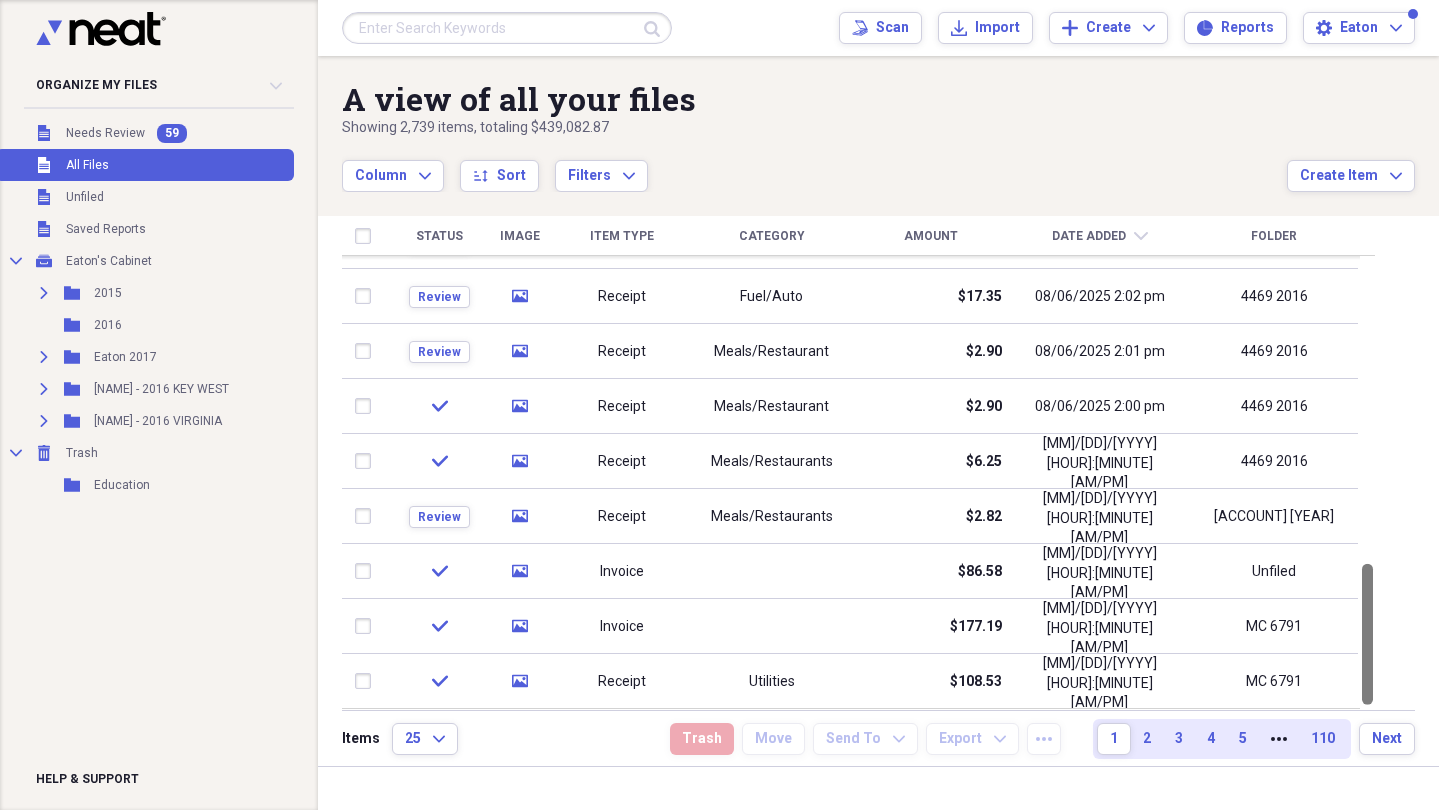 click at bounding box center [1367, 634] 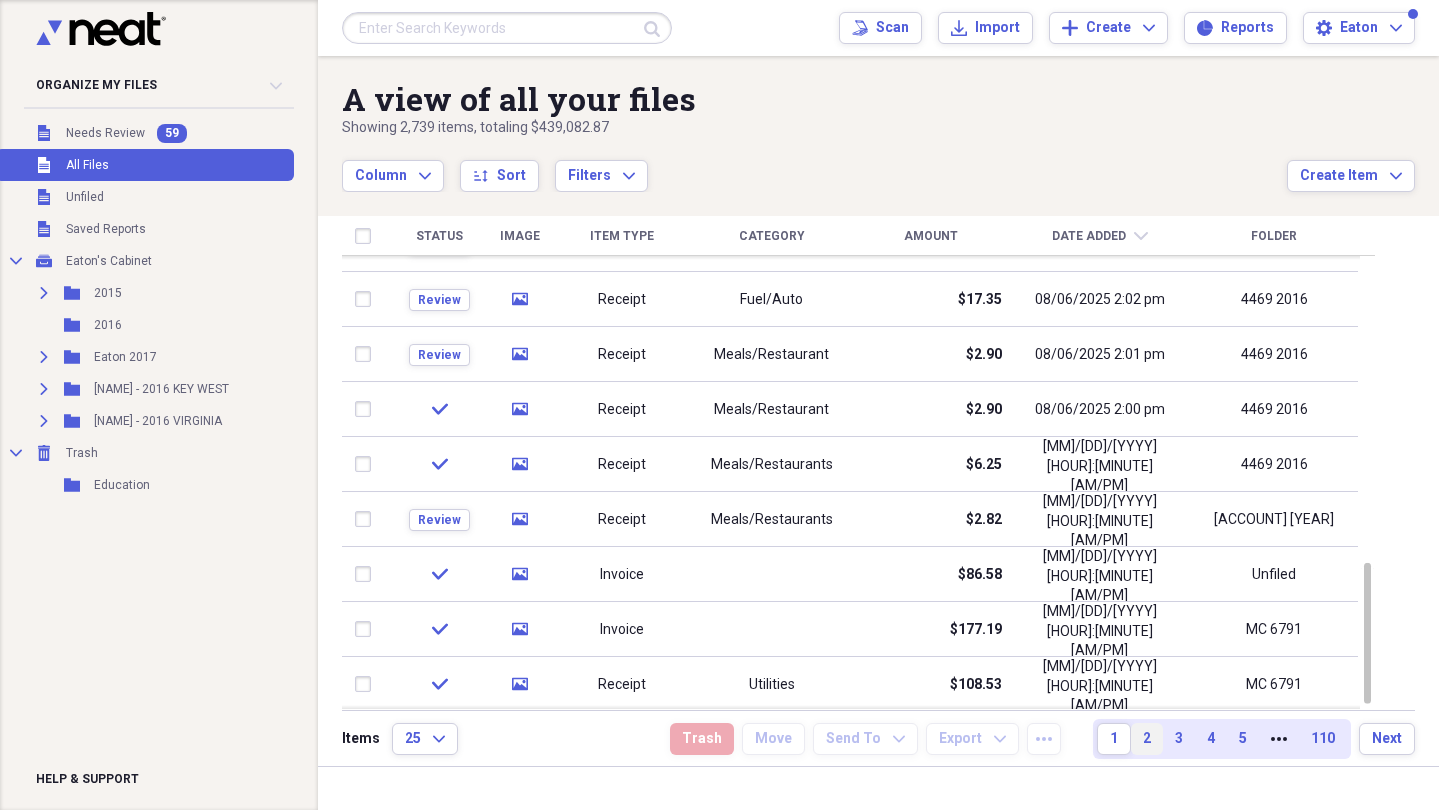 click on "2" at bounding box center [1147, 739] 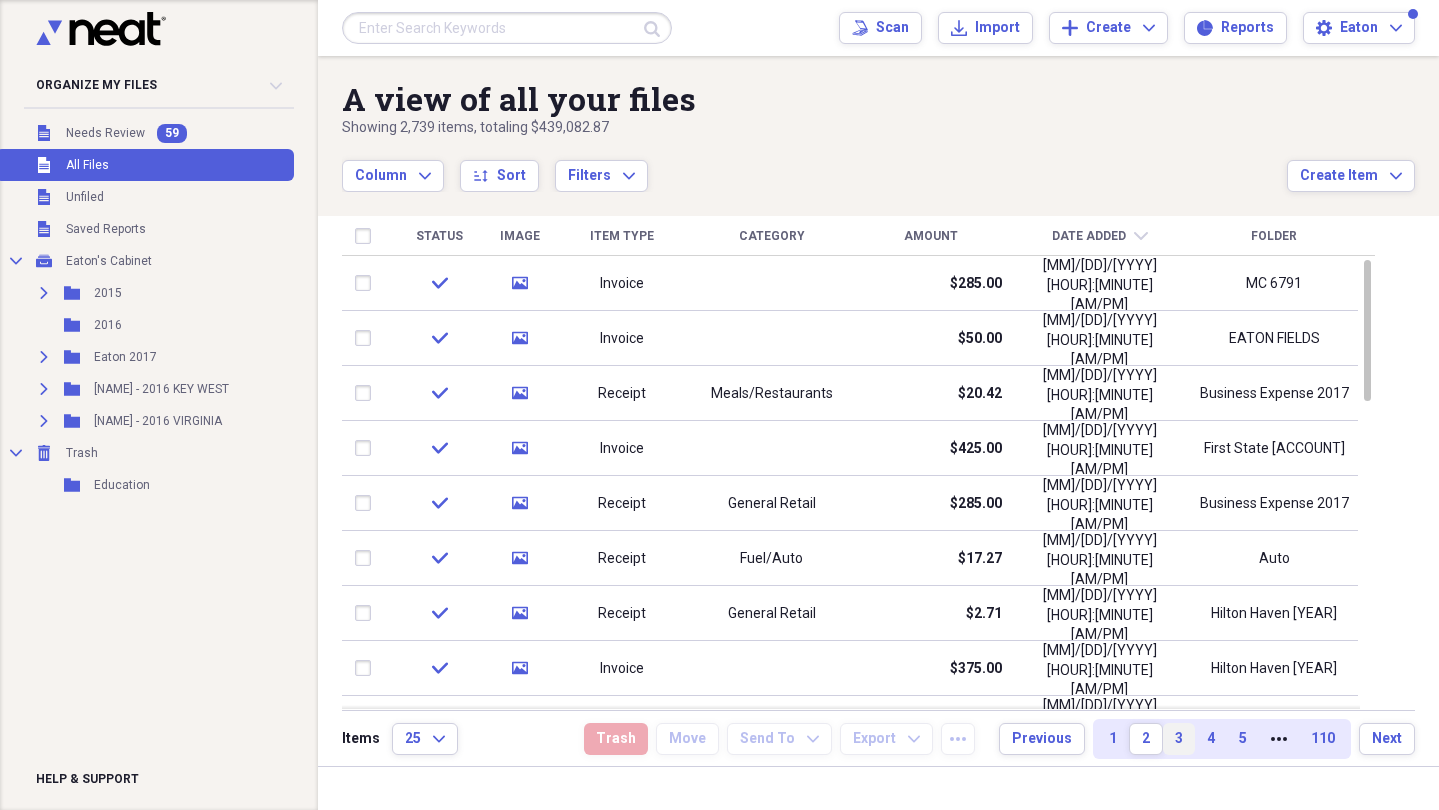 click on "3" at bounding box center [1179, 739] 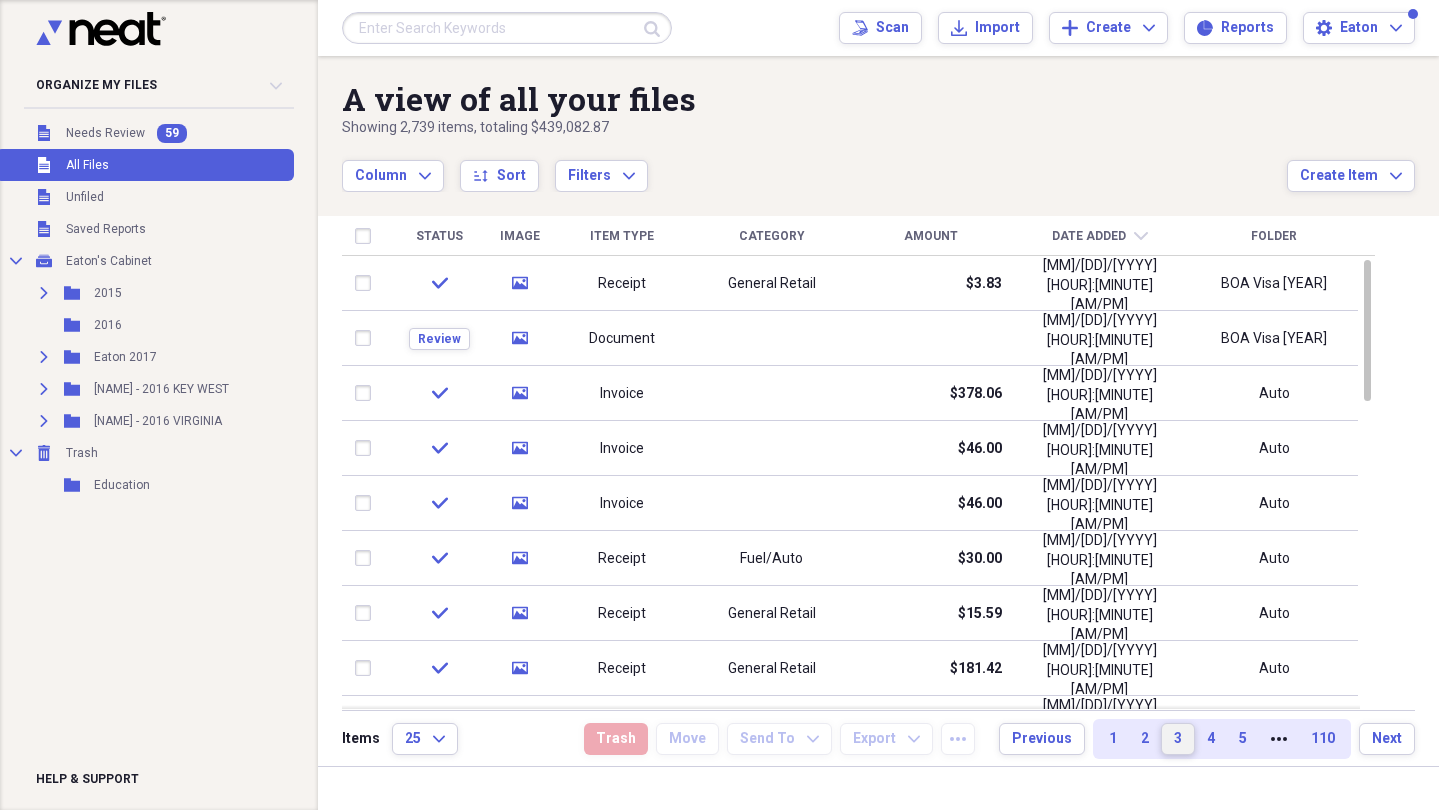 click on "3" at bounding box center (1178, 739) 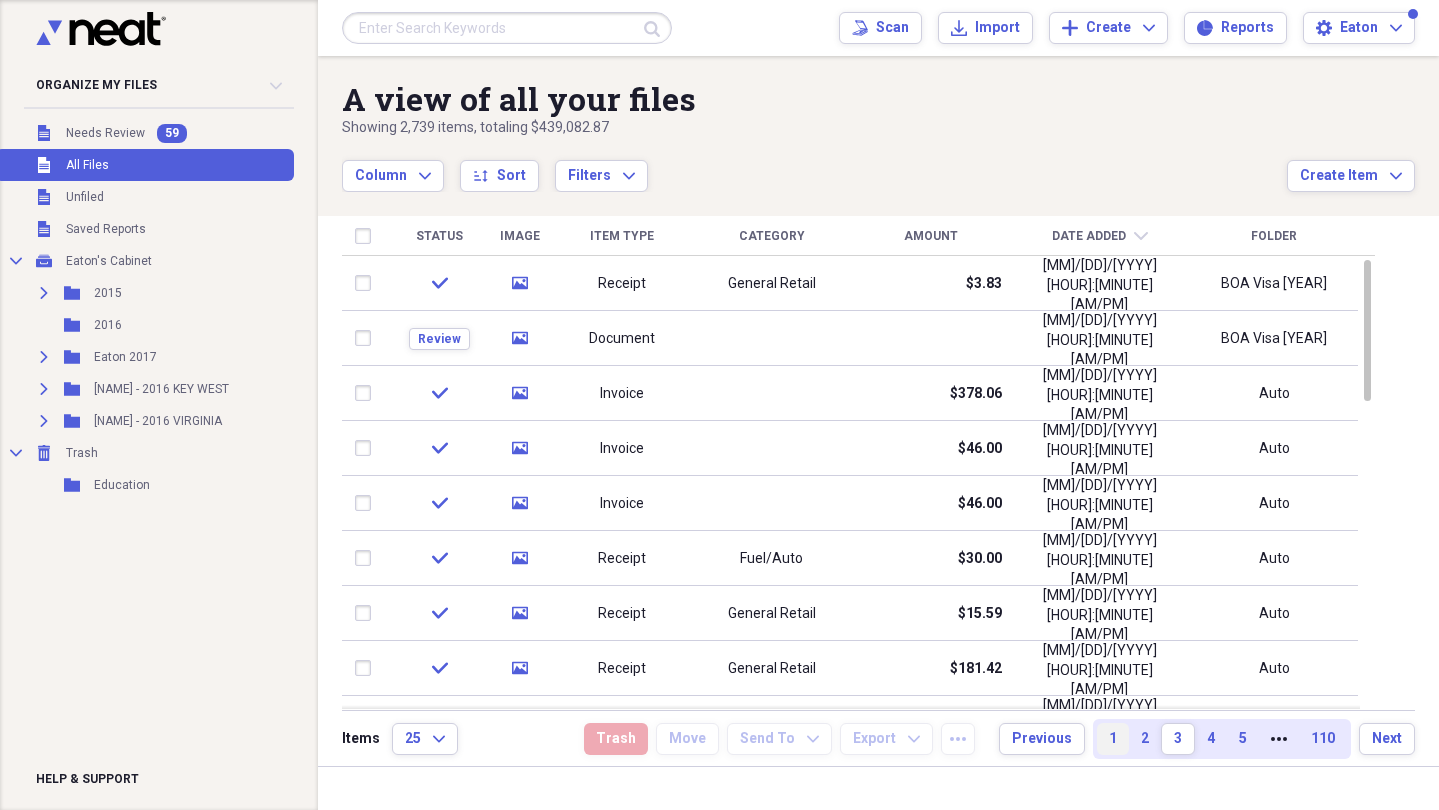 click on "1" at bounding box center [1113, 739] 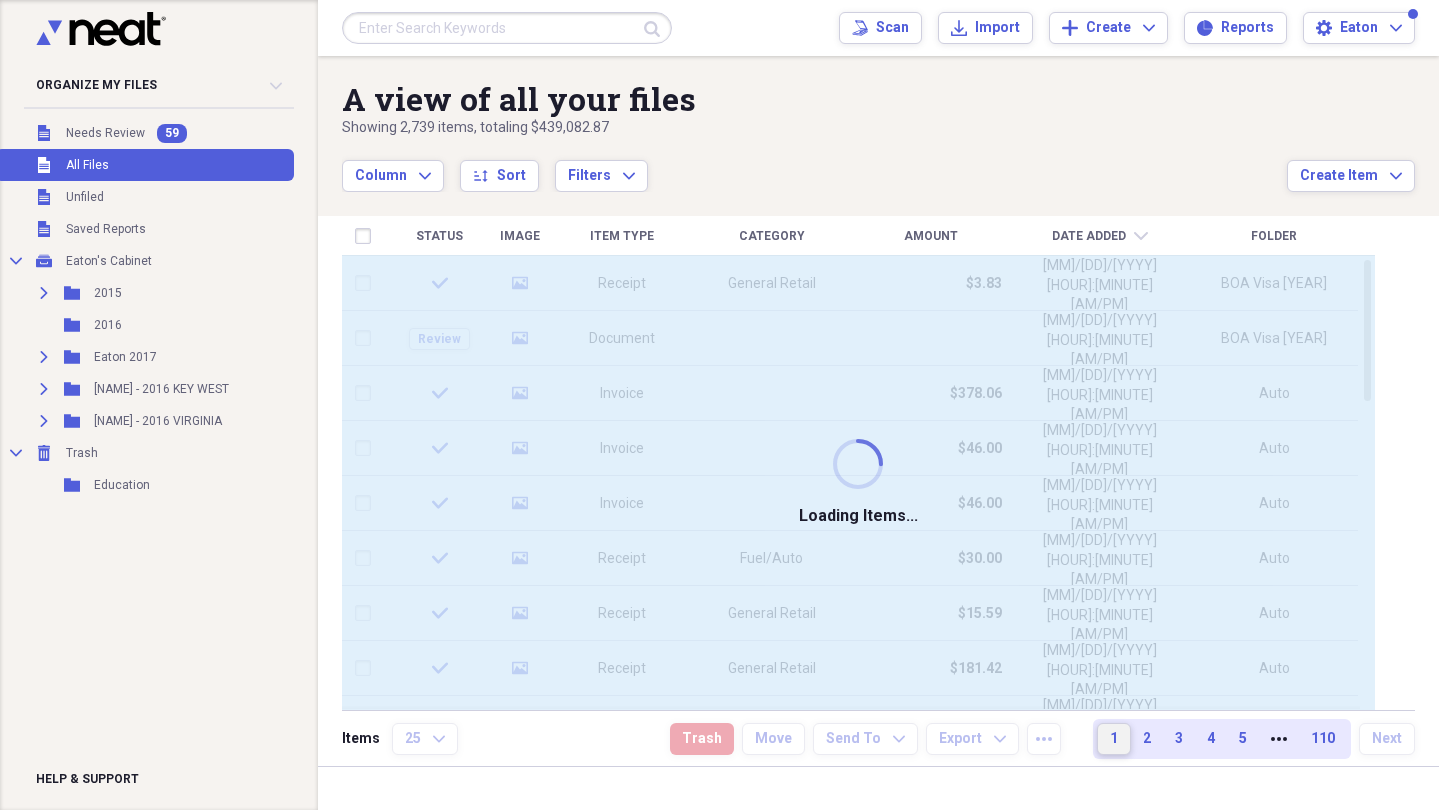 click on "1" at bounding box center (1114, 739) 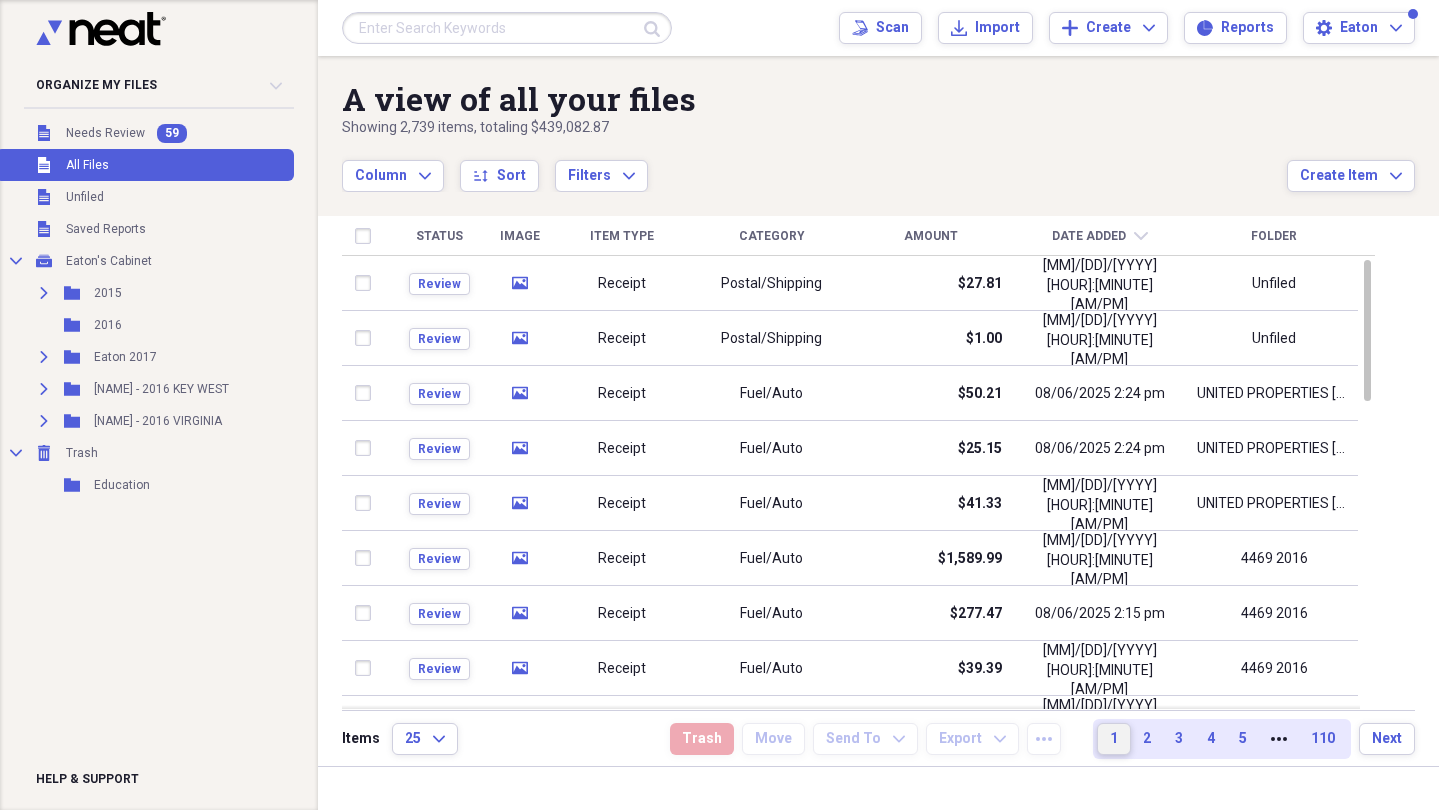 click on "1" at bounding box center (1114, 739) 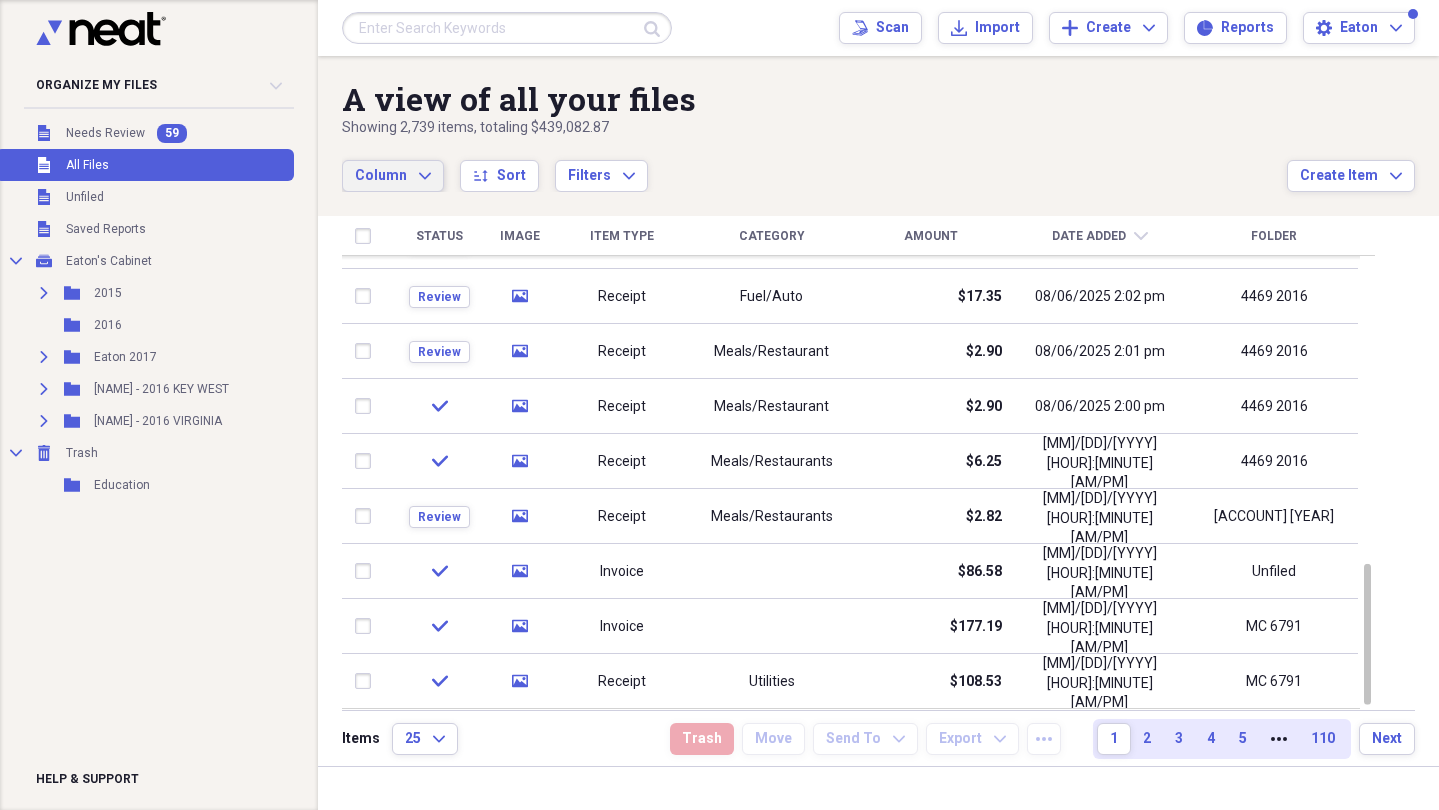 click on "Column" at bounding box center [381, 175] 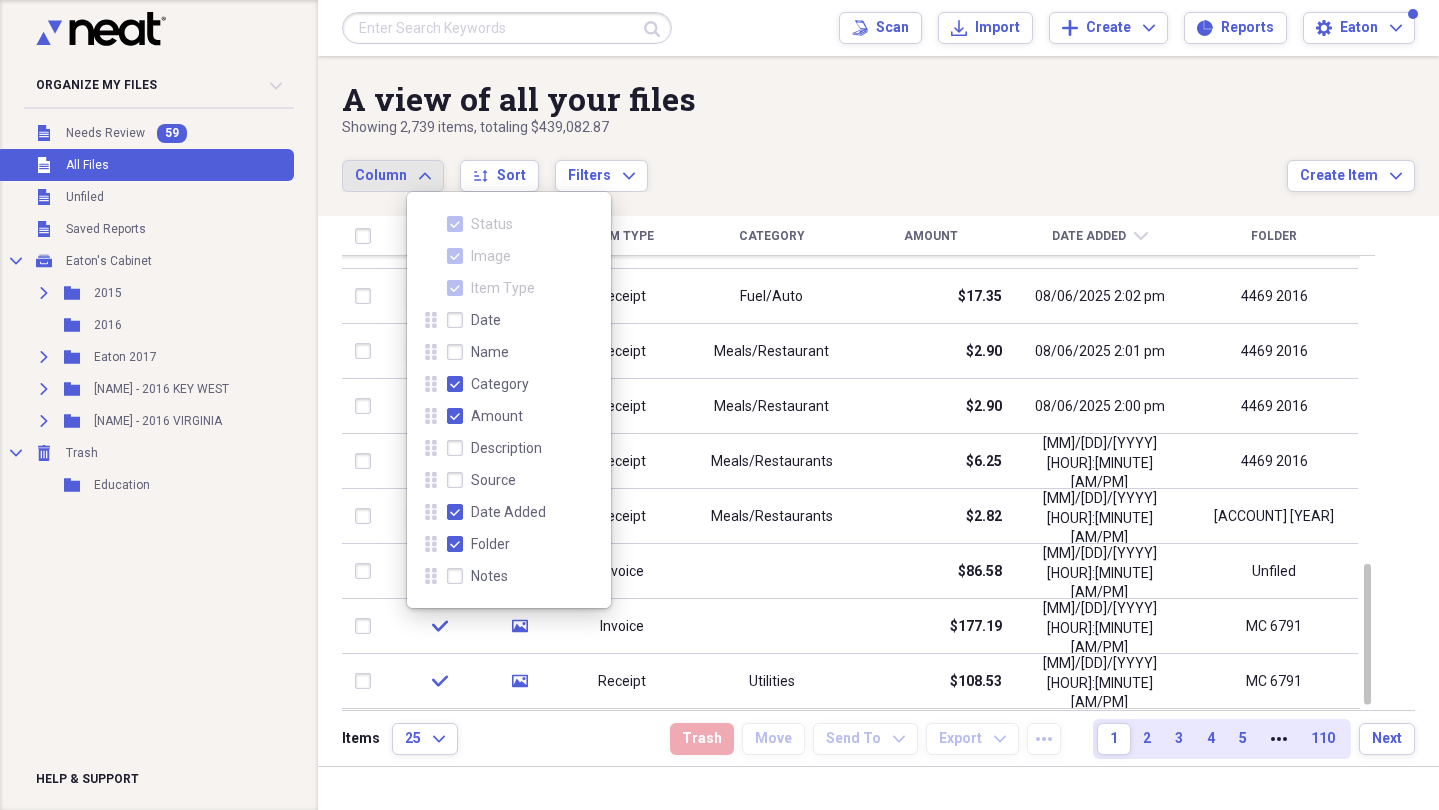 click on "Date" at bounding box center [474, 320] 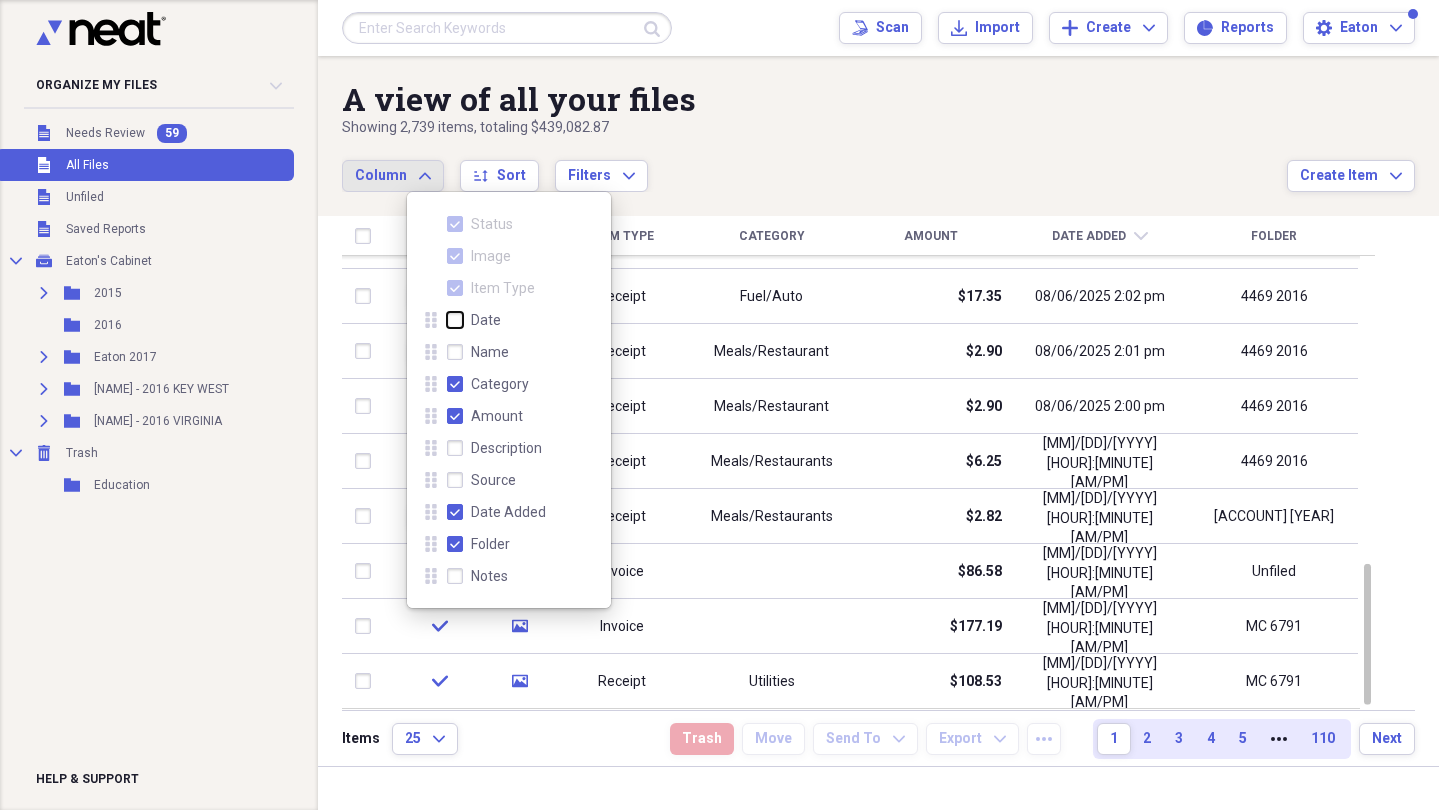 click on "Date" at bounding box center (447, 319) 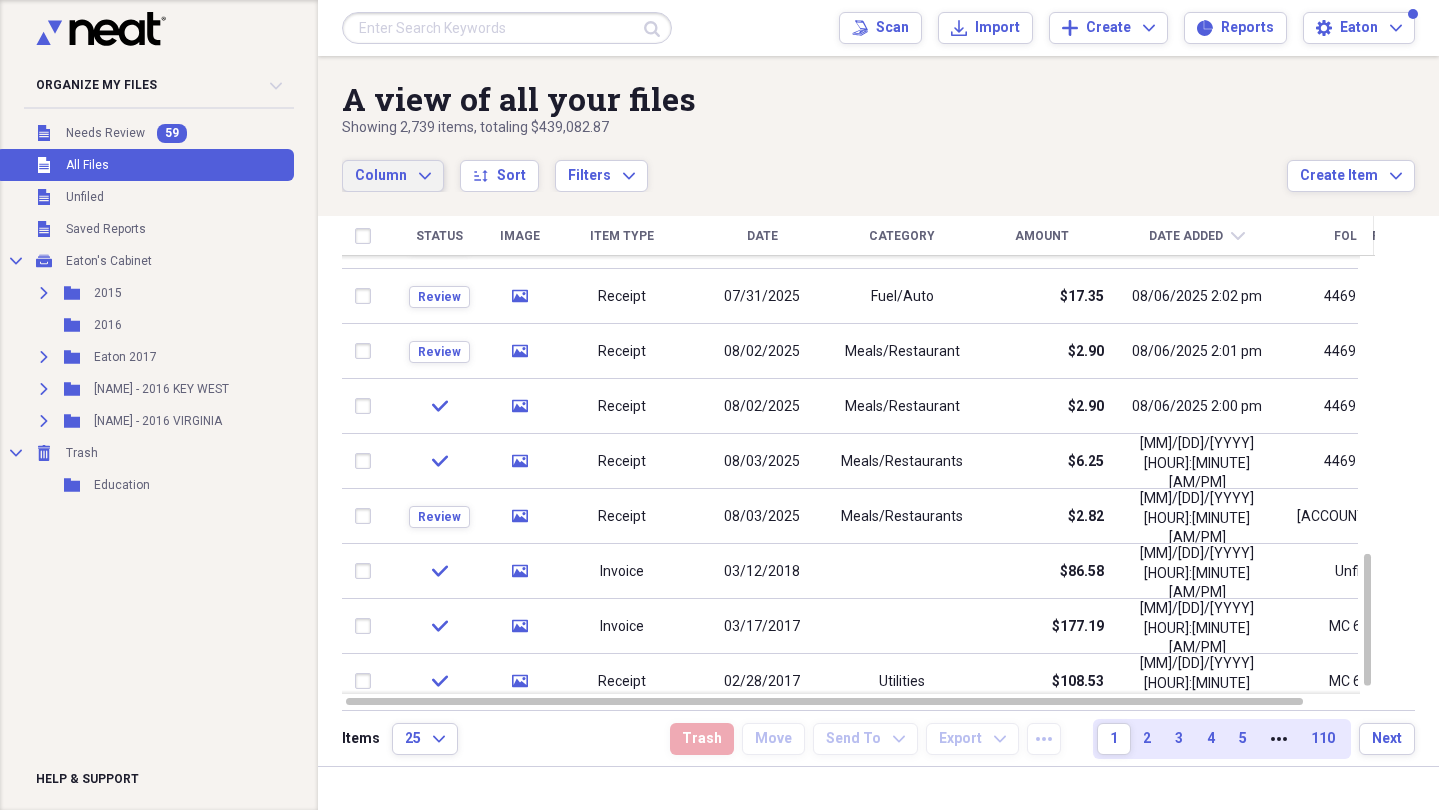 click on "Column Expand sort Sort Filters  Expand" at bounding box center (814, 165) 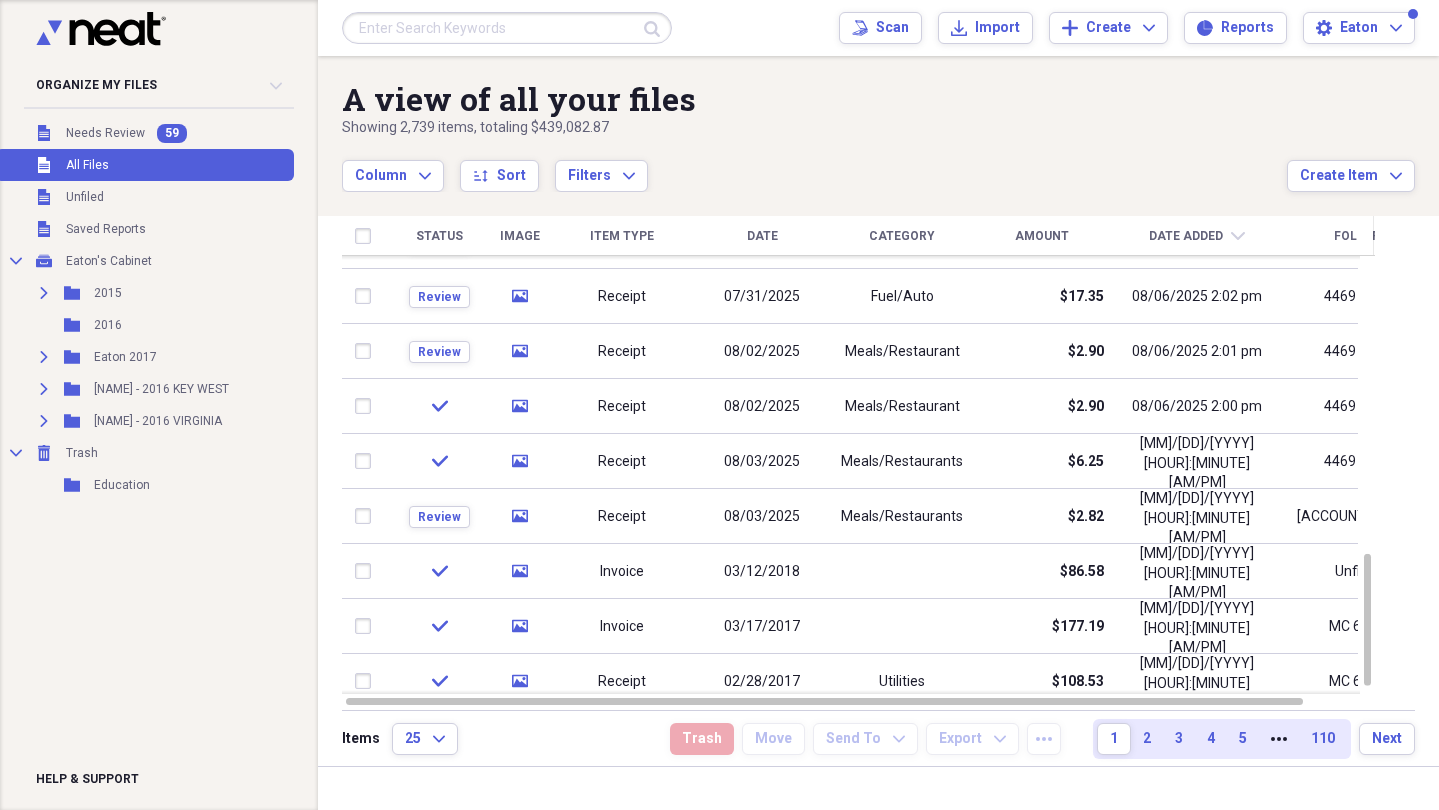click on "Date" at bounding box center [762, 236] 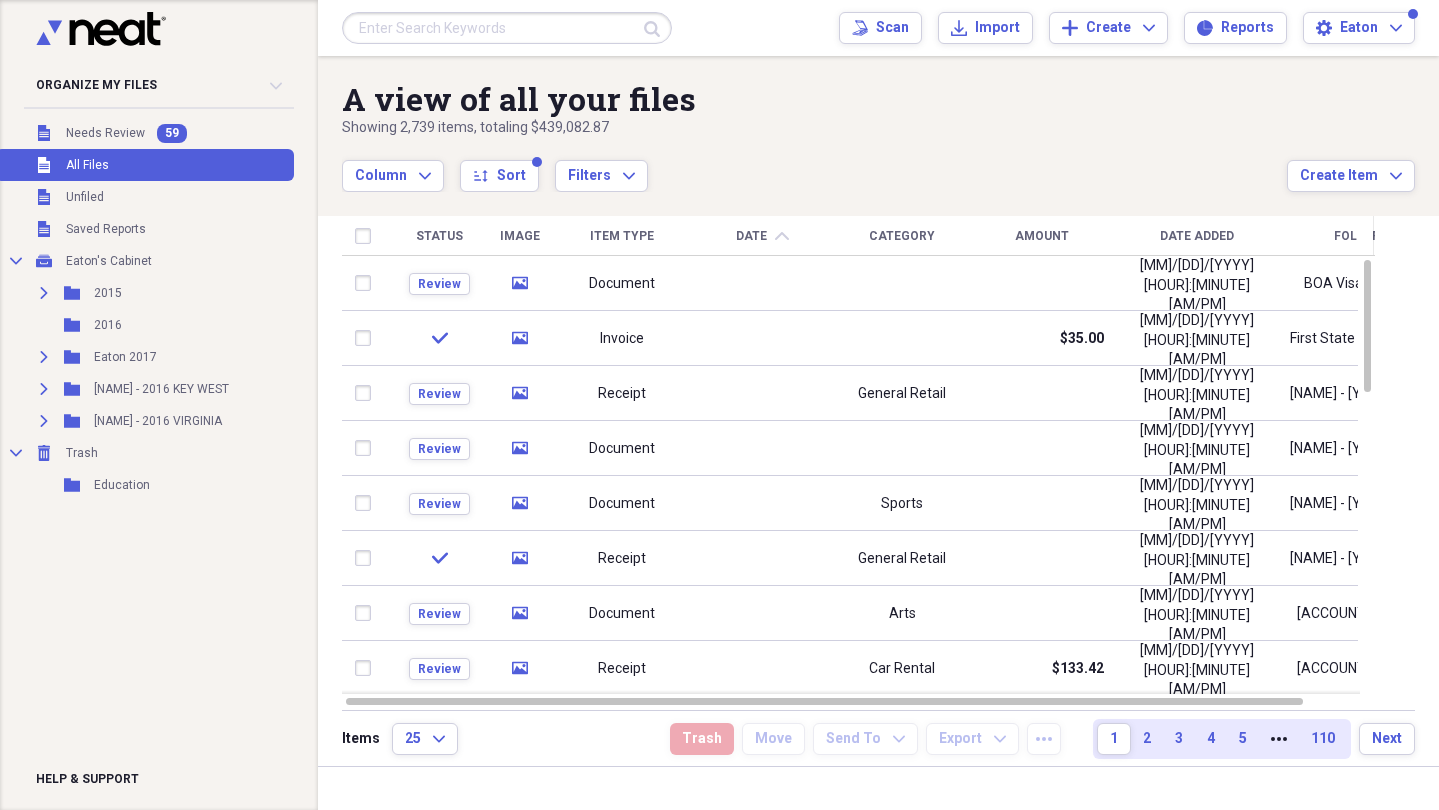 click on "Date" at bounding box center (751, 236) 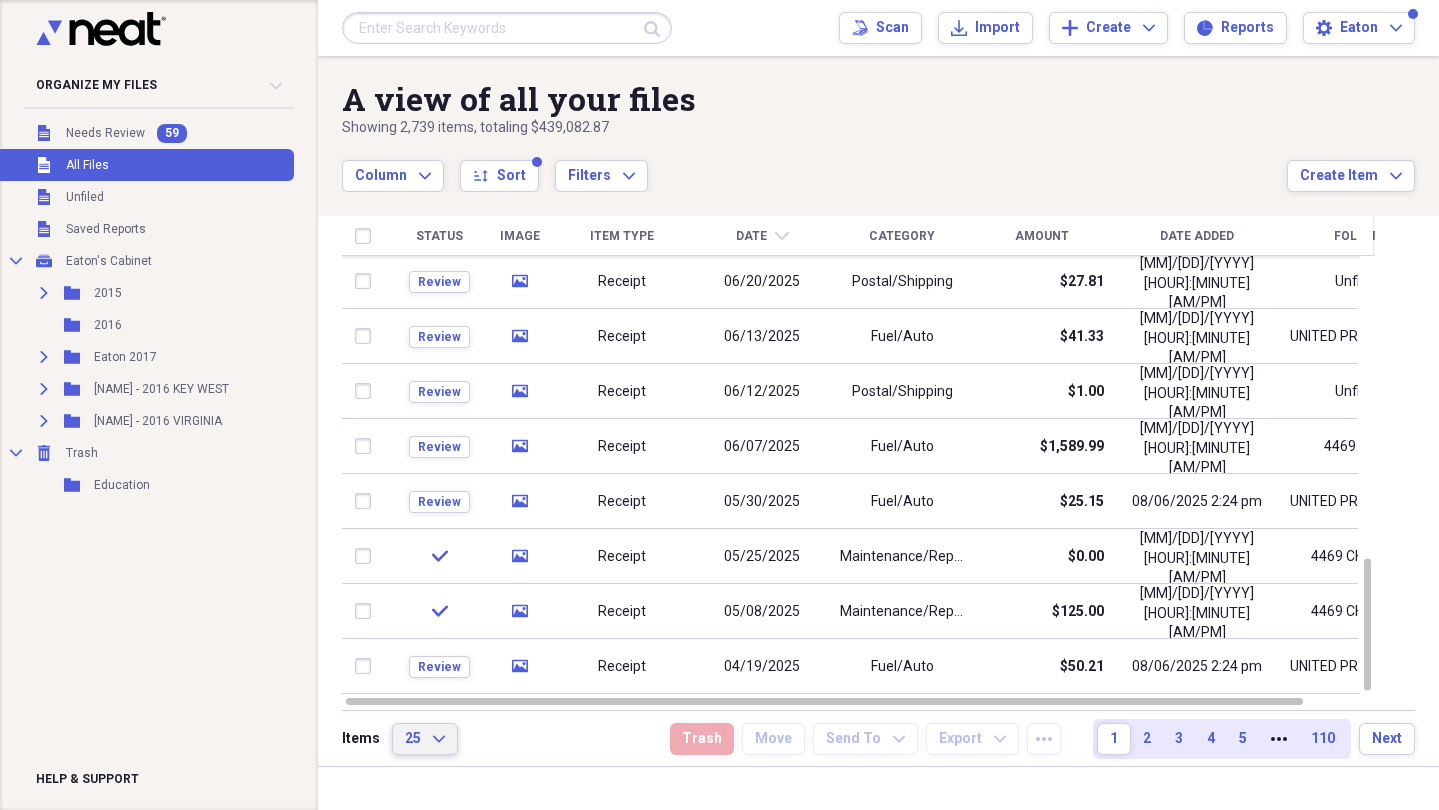 click on "25 Expand" at bounding box center [425, 739] 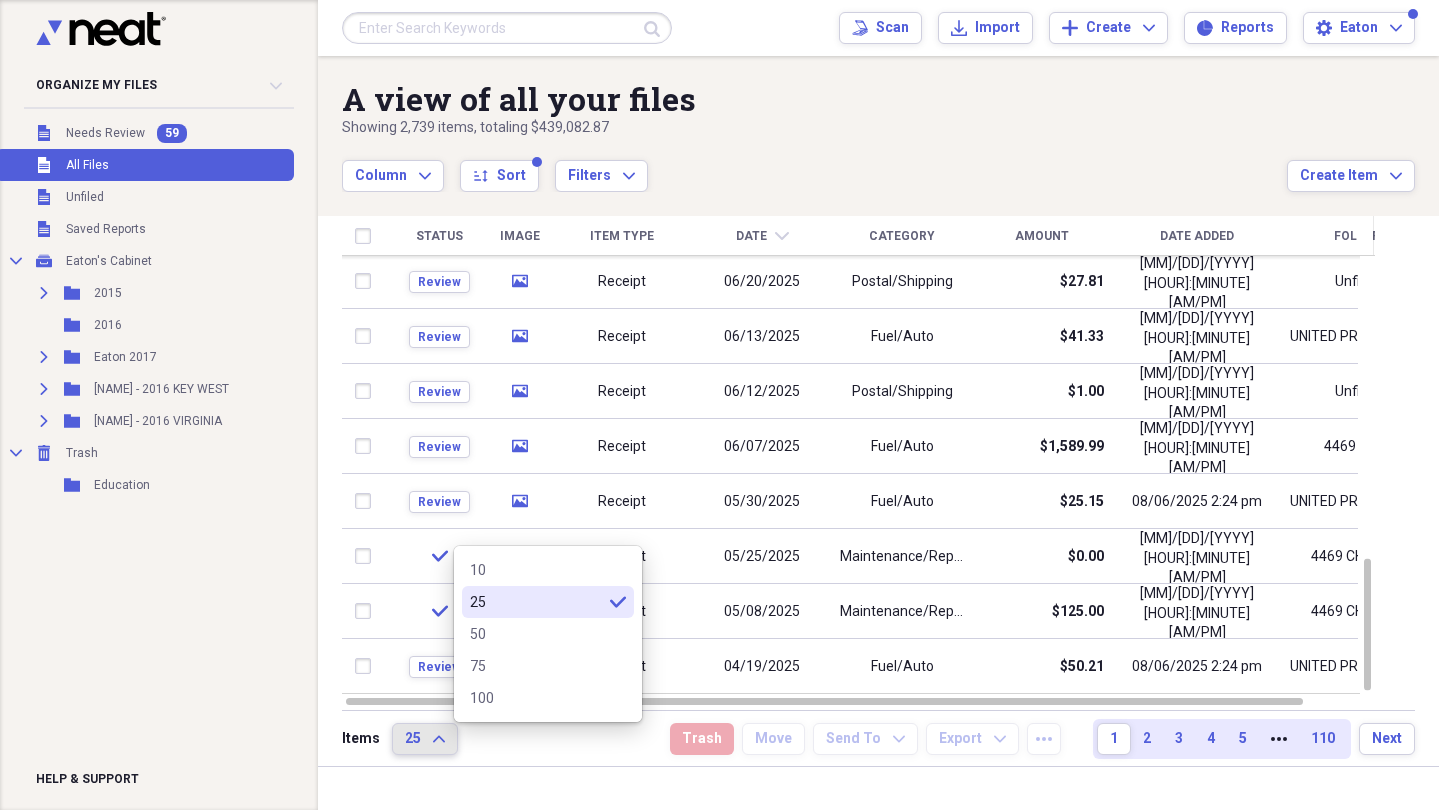click on "100" at bounding box center (536, 698) 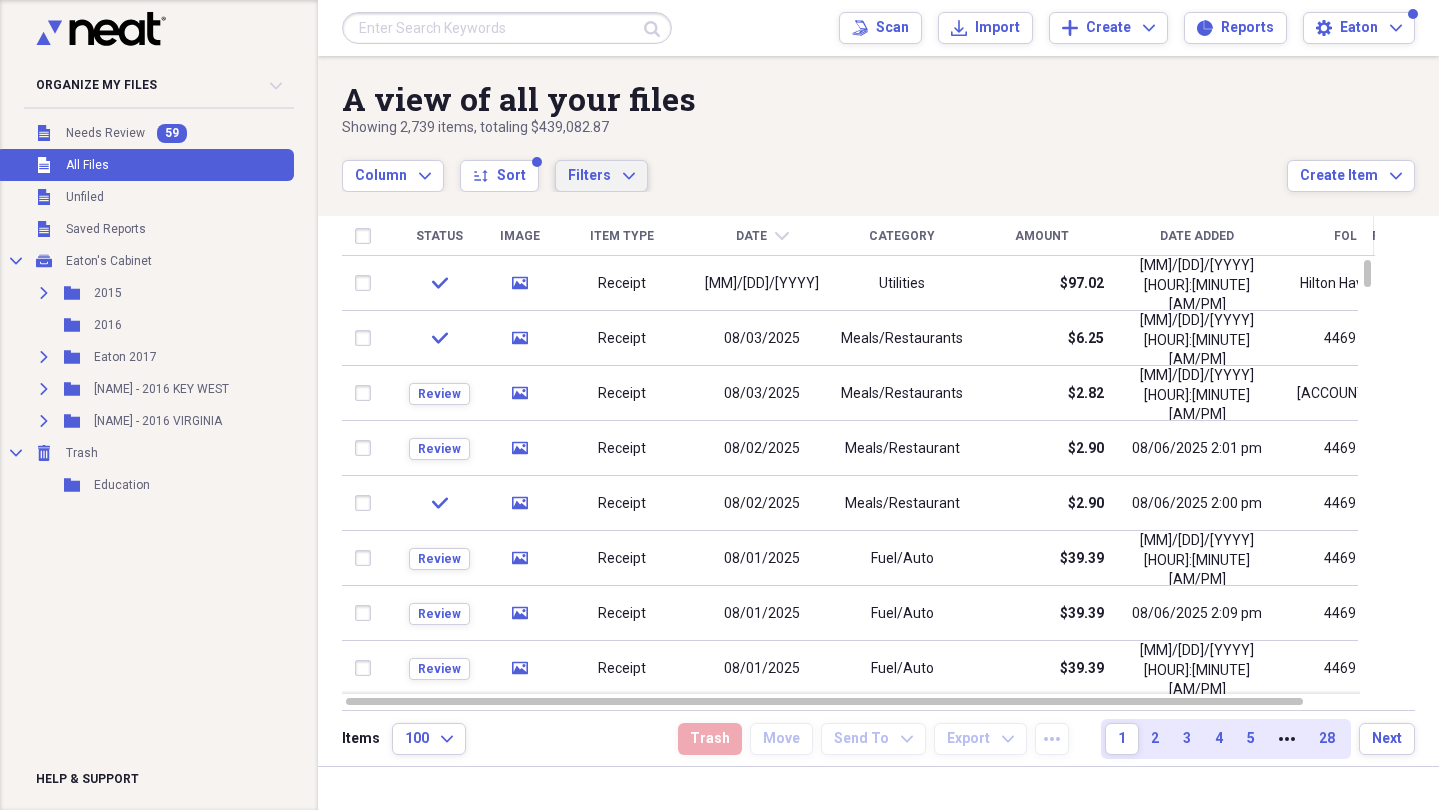 click on "Filters" at bounding box center (589, 175) 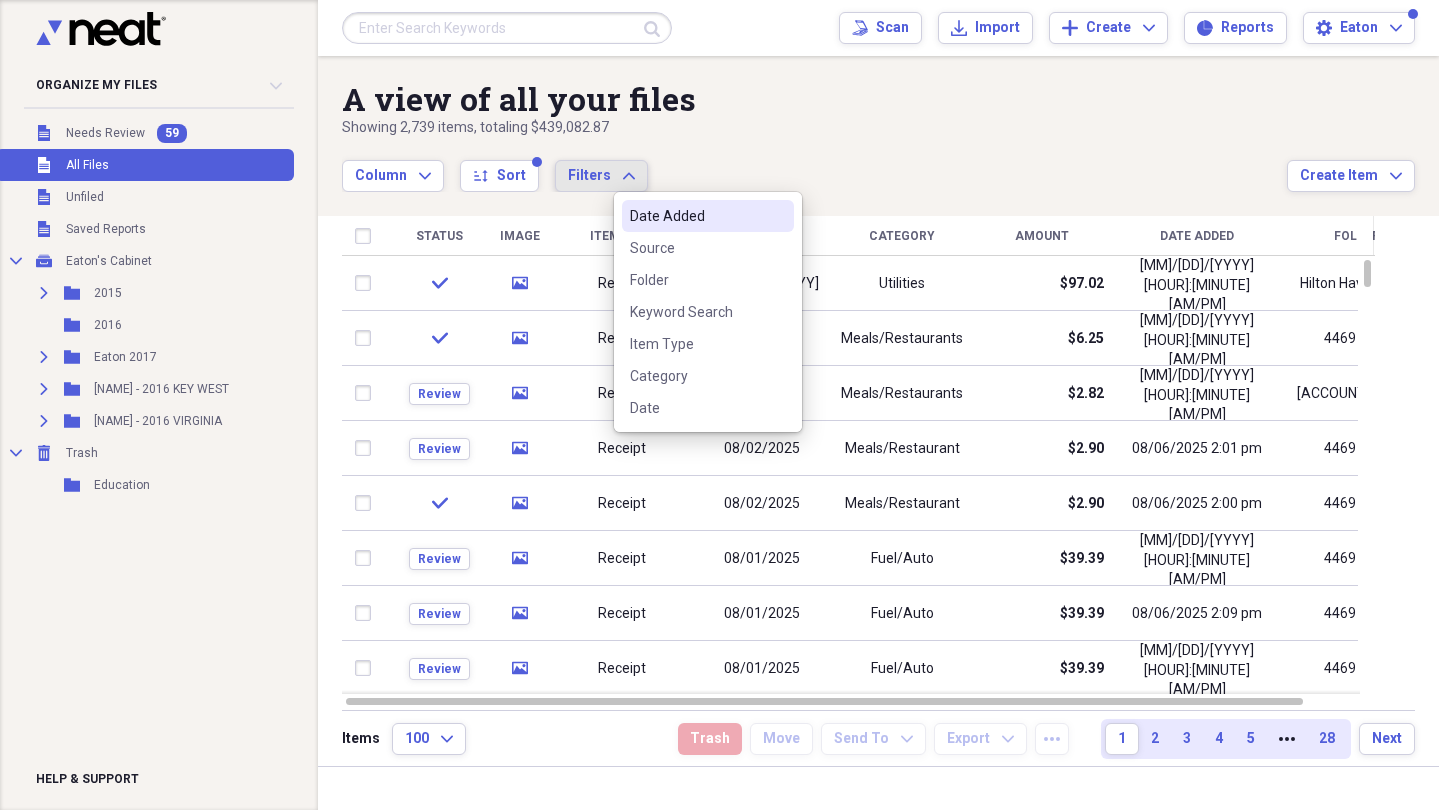 click on "Date Added" at bounding box center [696, 216] 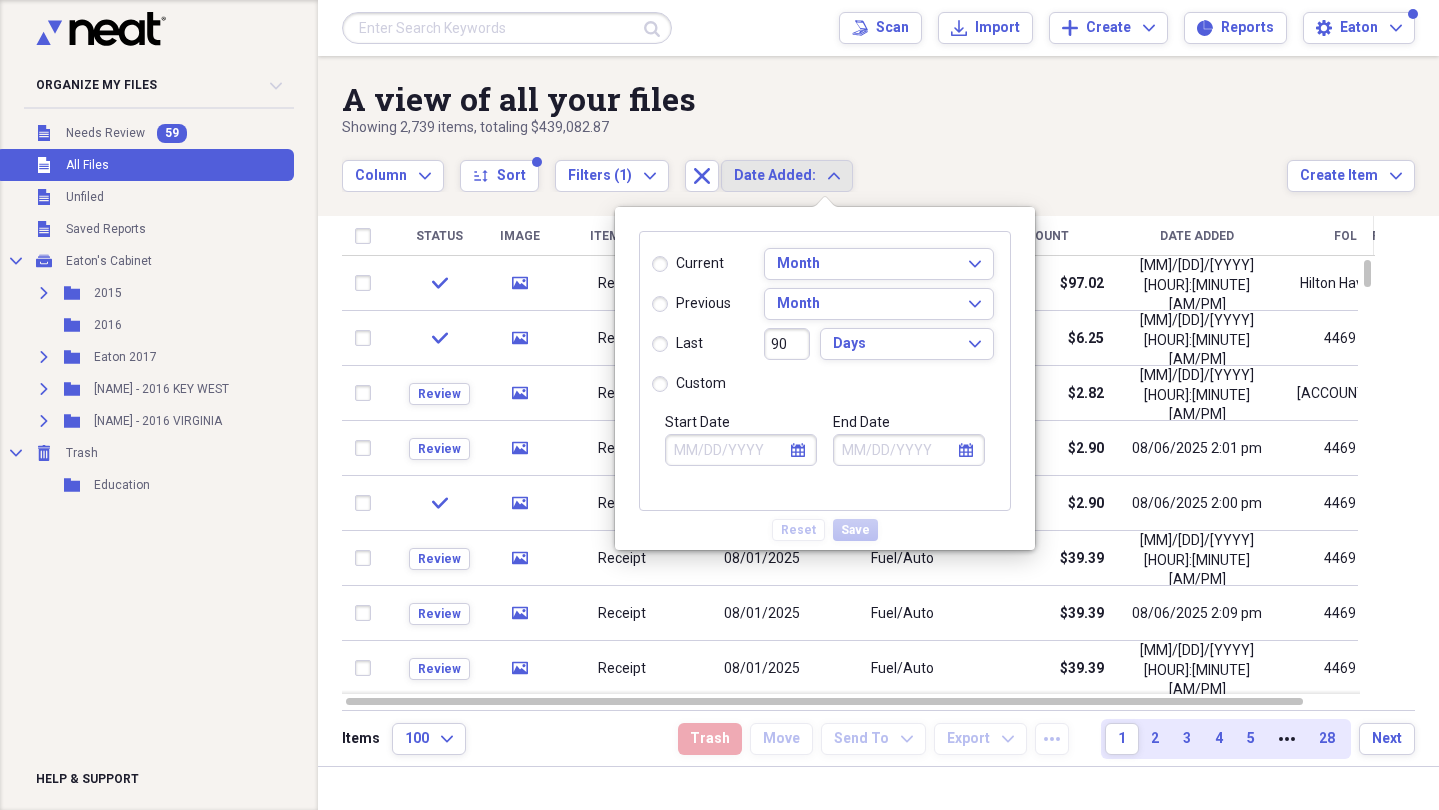 click on "custom" at bounding box center (689, 384) 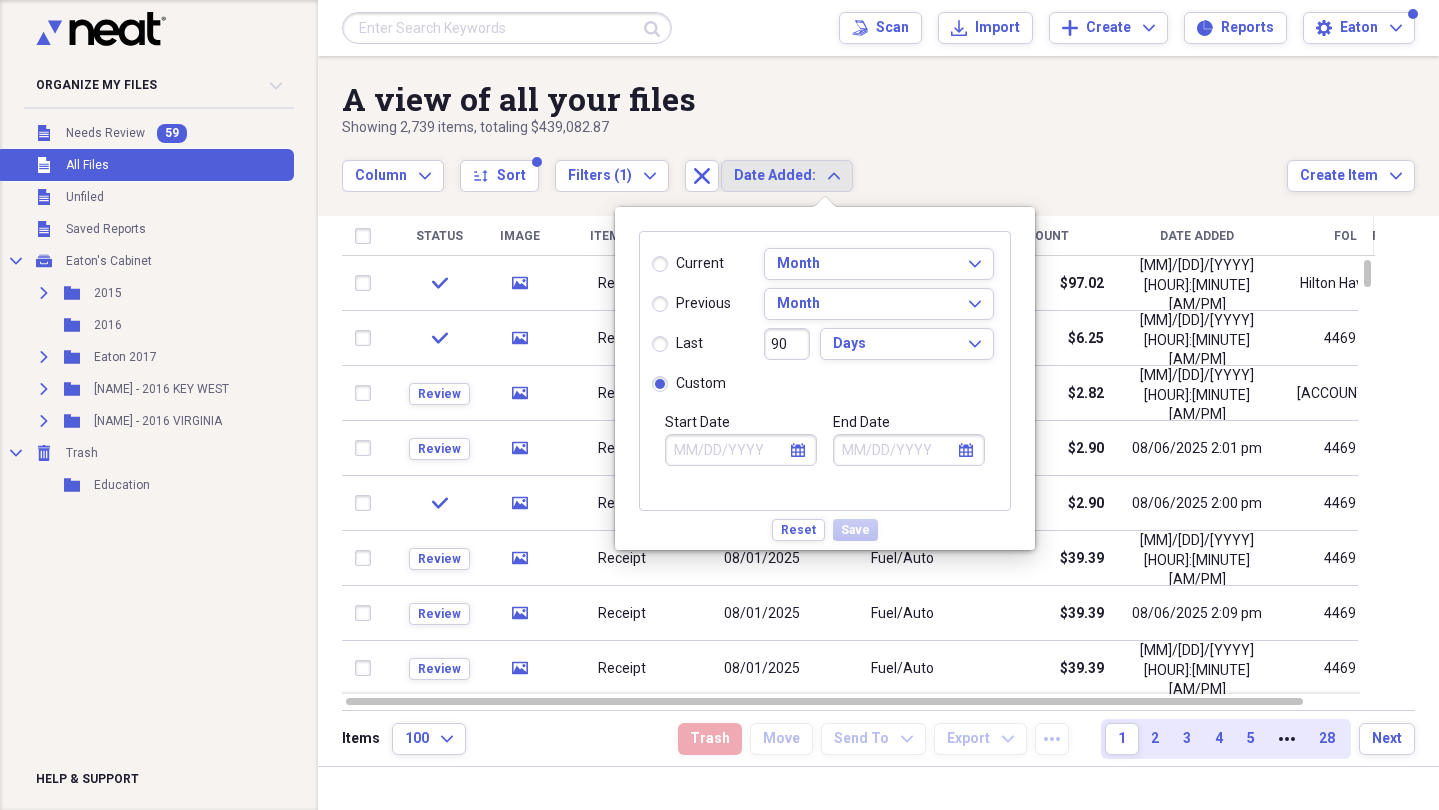 click 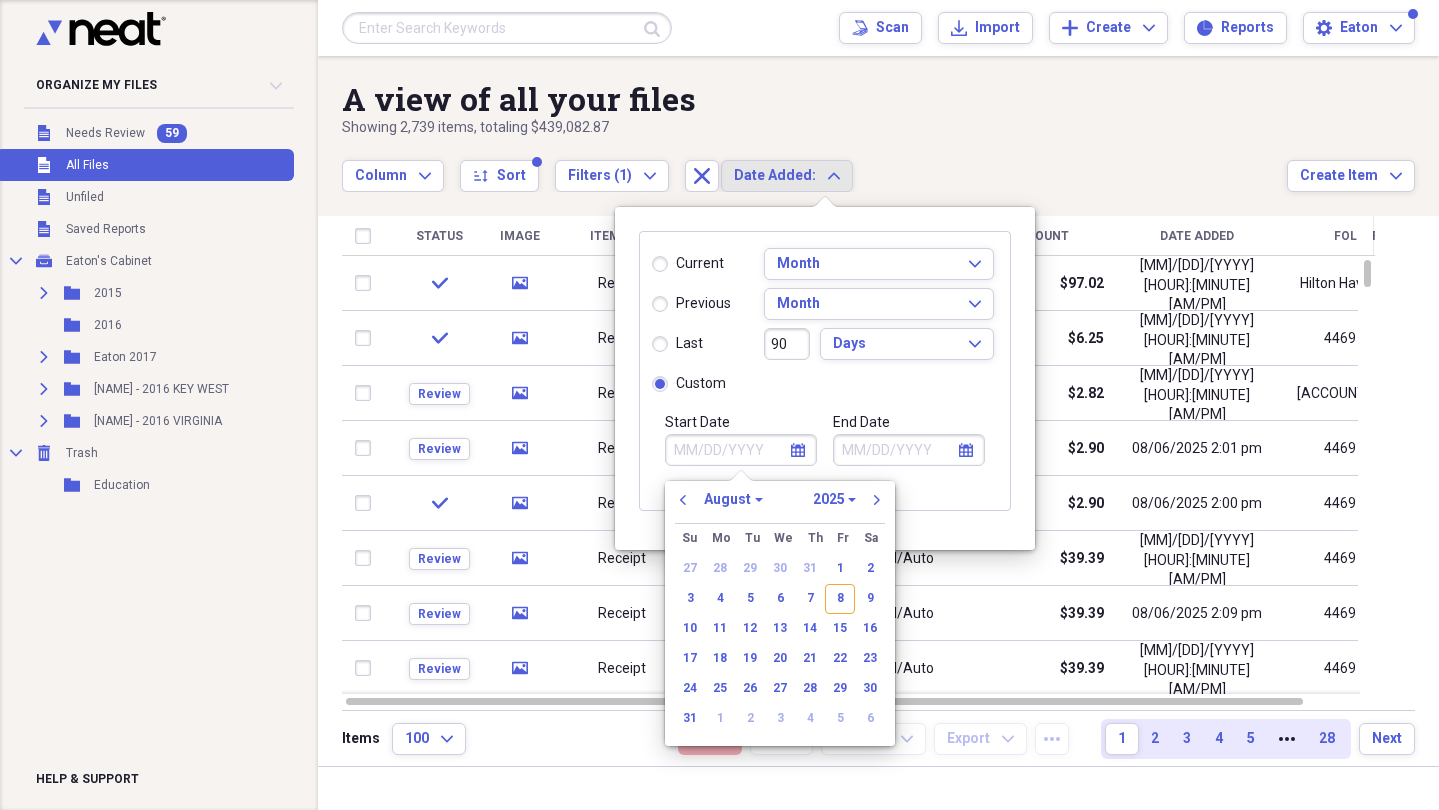 click on "1970 1971 1972 1973 1974 1975 1976 1977 1978 1979 1980 1981 1982 1983 1984 1985 1986 1987 1988 1989 1990 1991 1992 1993 1994 1995 1996 1997 1998 1999 2000 2001 2002 2003 2004 2005 2006 2007 2008 2009 2010 2011 2012 2013 2014 2015 2016 2017 2018 2019 2020 2021 2022 2023 2024 2025 2026 2027 2028 2029 2030 2031 2032 2033 2034 2035" at bounding box center [834, 499] 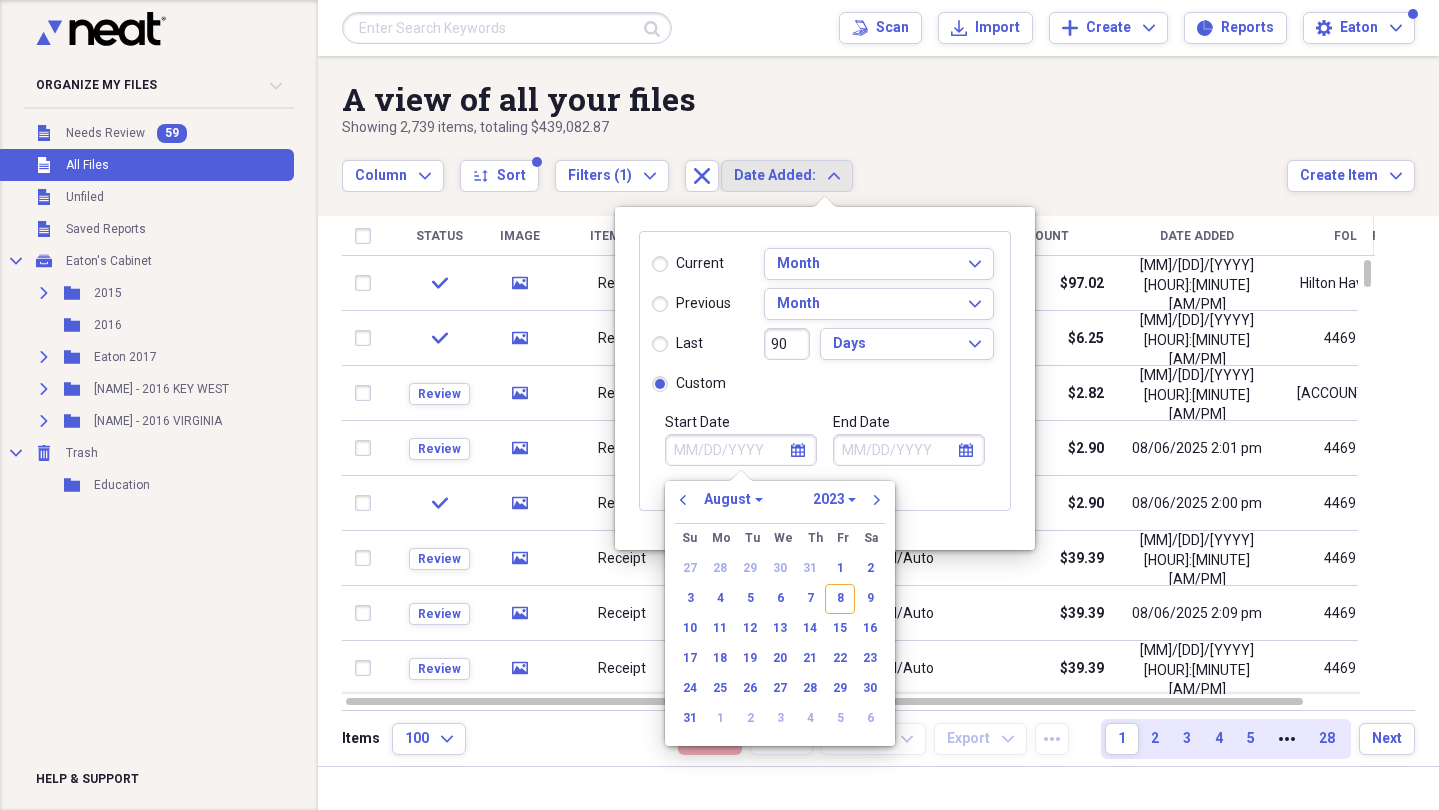 click on "1970 1971 1972 1973 1974 1975 1976 1977 1978 1979 1980 1981 1982 1983 1984 1985 1986 1987 1988 1989 1990 1991 1992 1993 1994 1995 1996 1997 1998 1999 2000 2001 2002 2003 2004 2005 2006 2007 2008 2009 2010 2011 2012 2013 2014 2015 2016 2017 2018 2019 2020 2021 2022 2023 2024 2025 2026 2027 2028 2029 2030 2031 2032 2033 2034 2035" at bounding box center [834, 499] 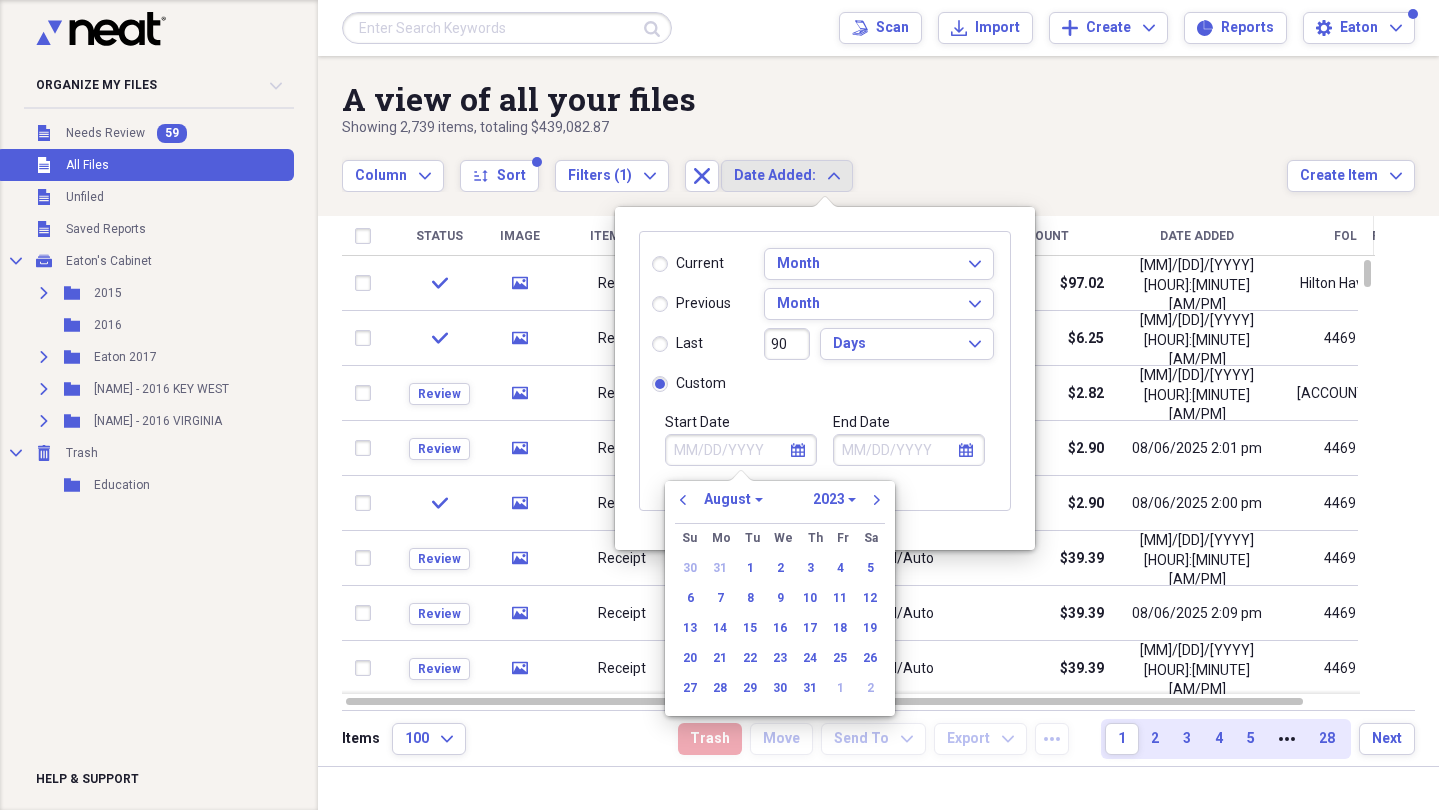 click 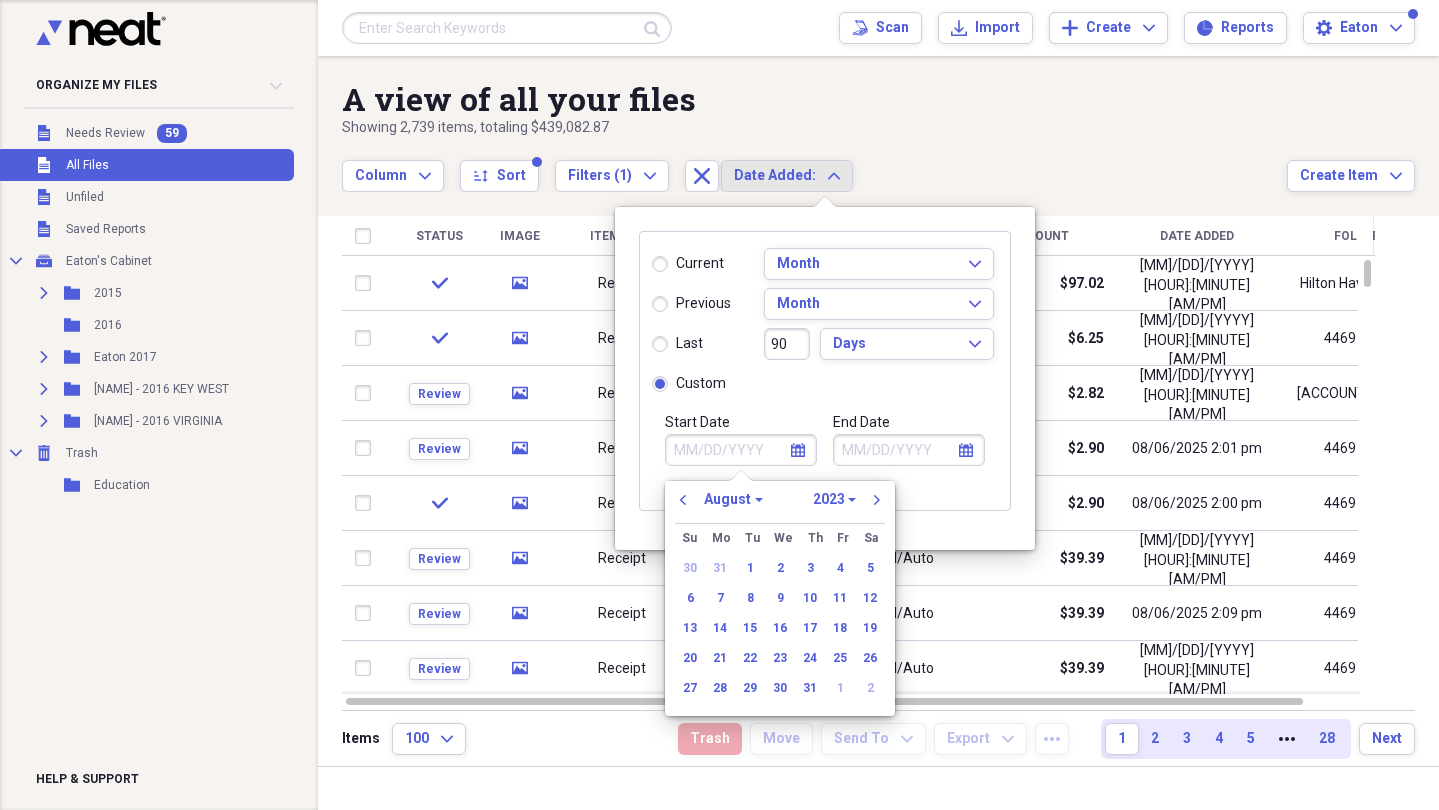 click 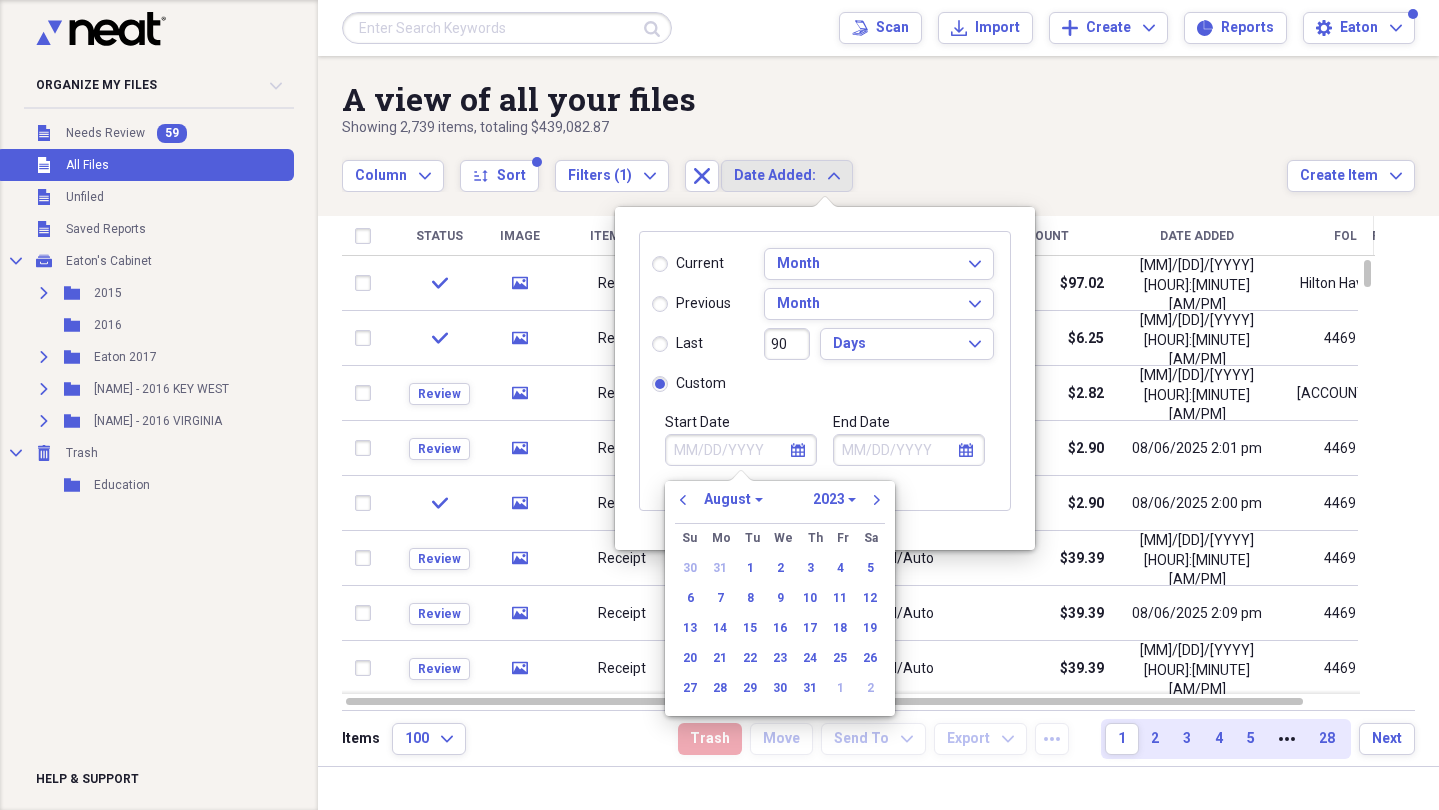 click 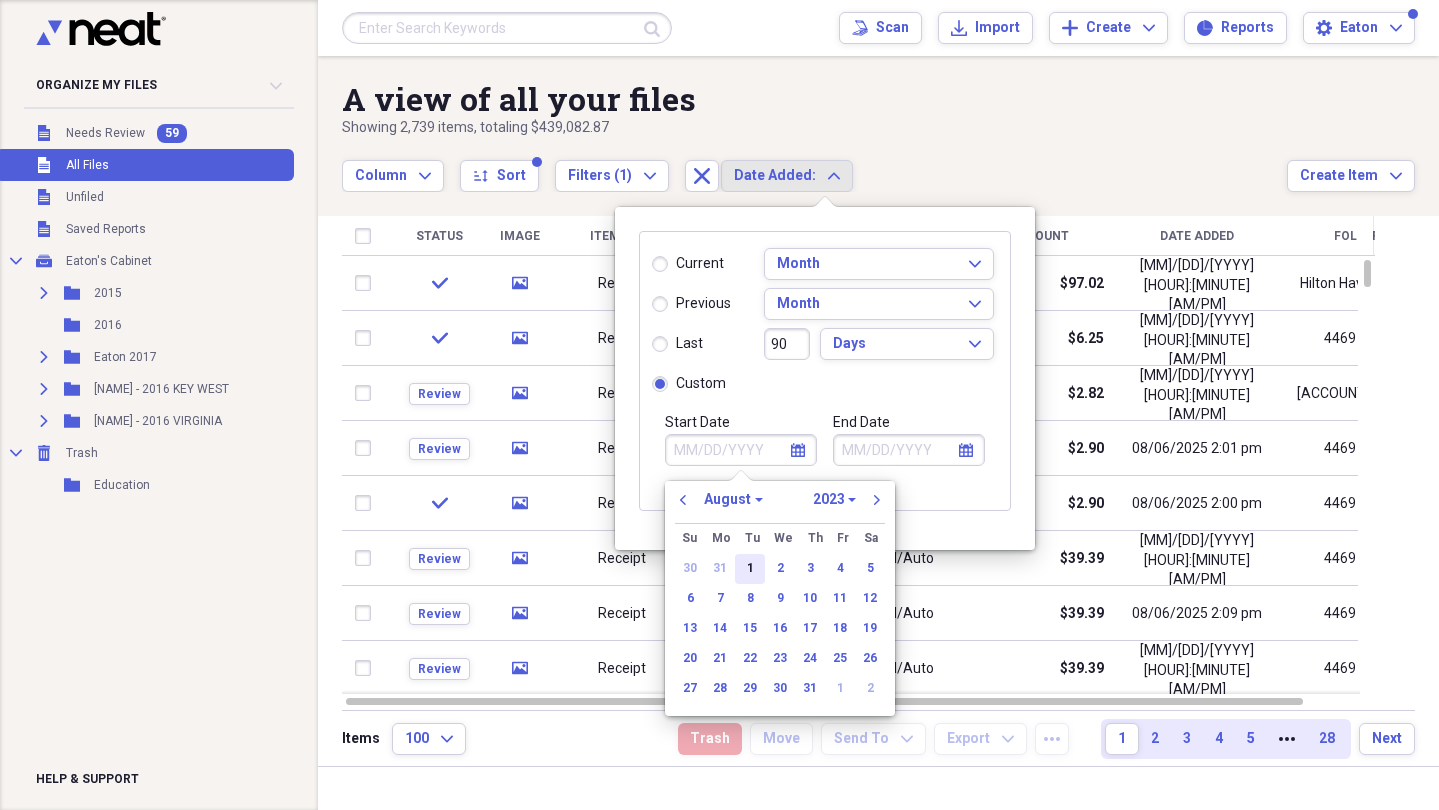click on "1" at bounding box center (750, 569) 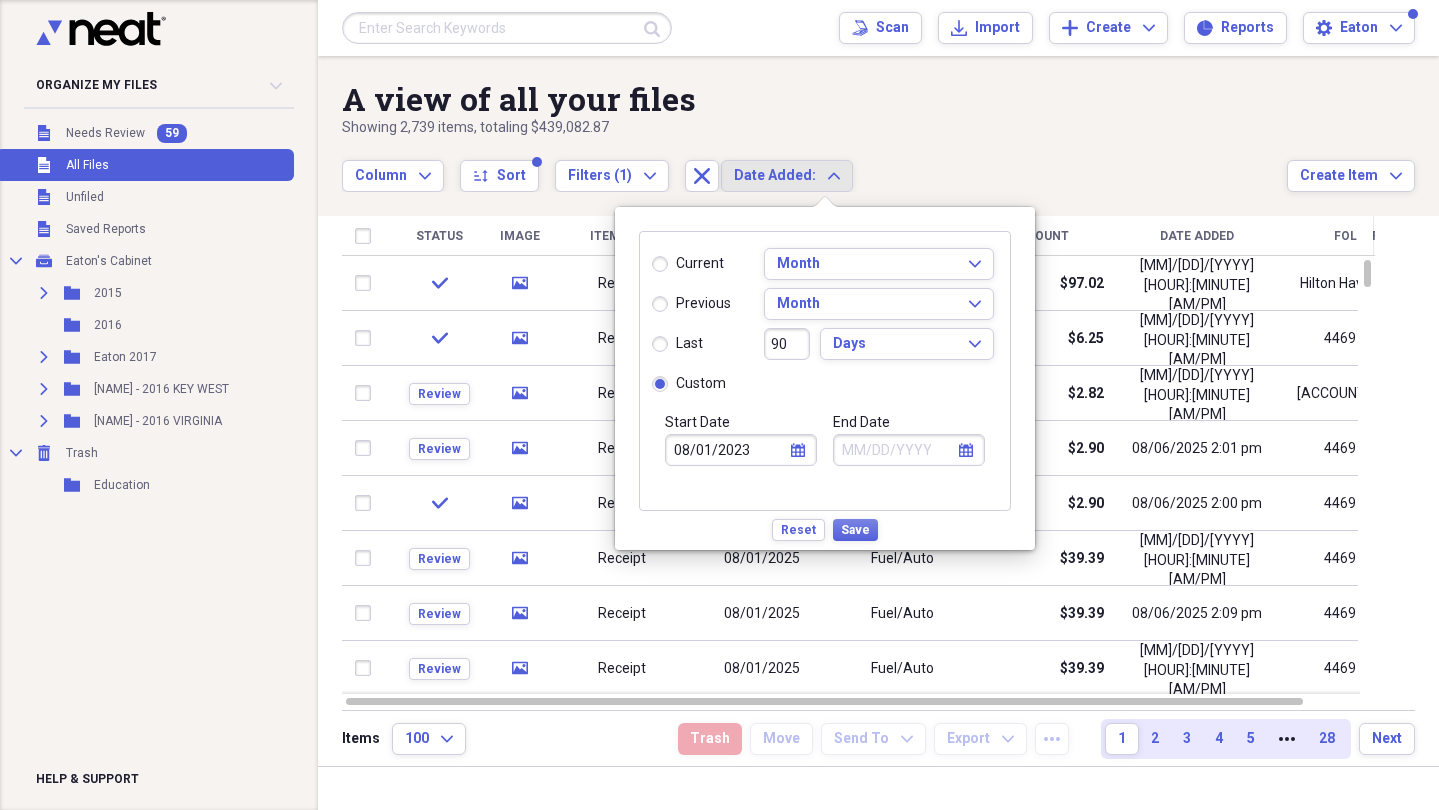 click on "08/01/2023" at bounding box center [741, 450] 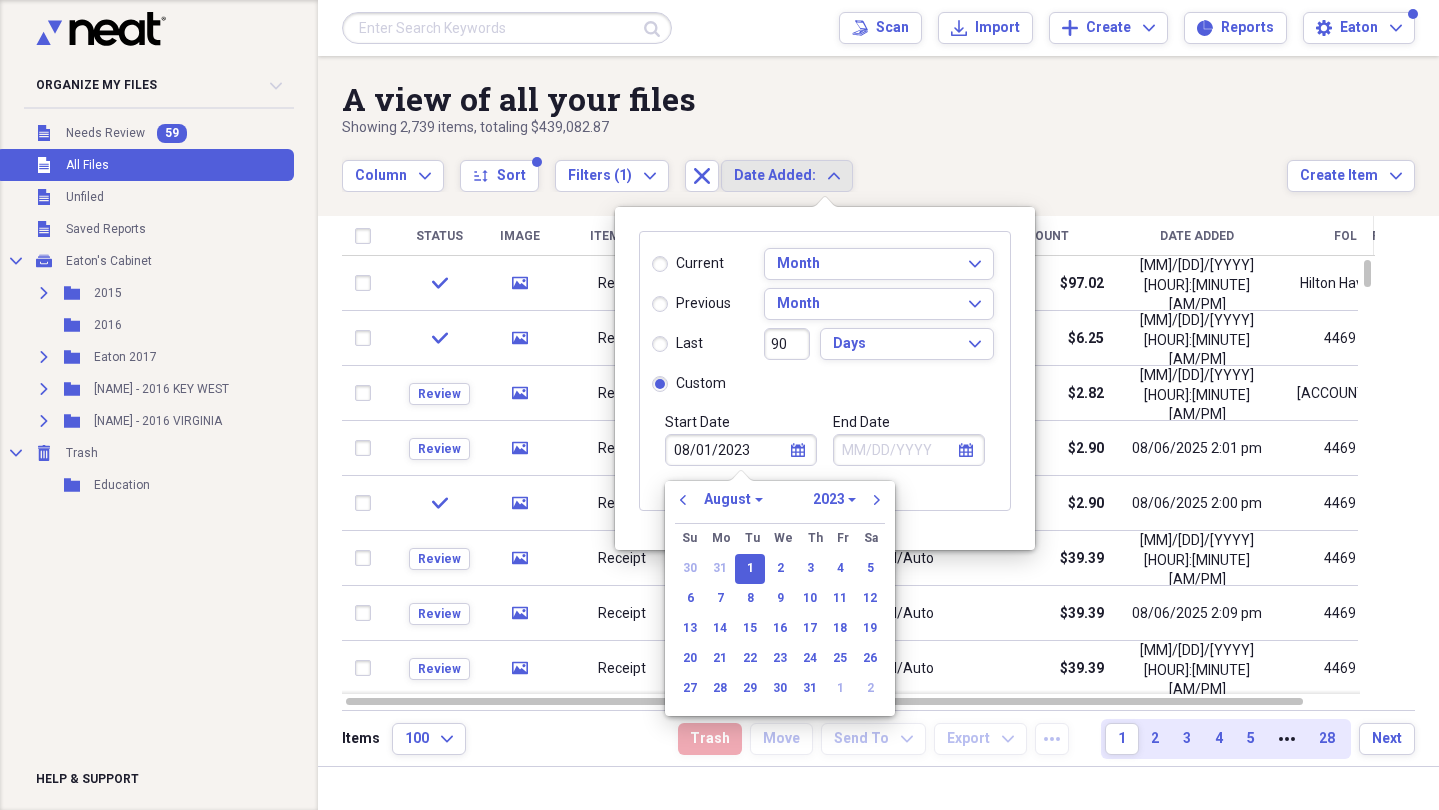 click on "calendar" 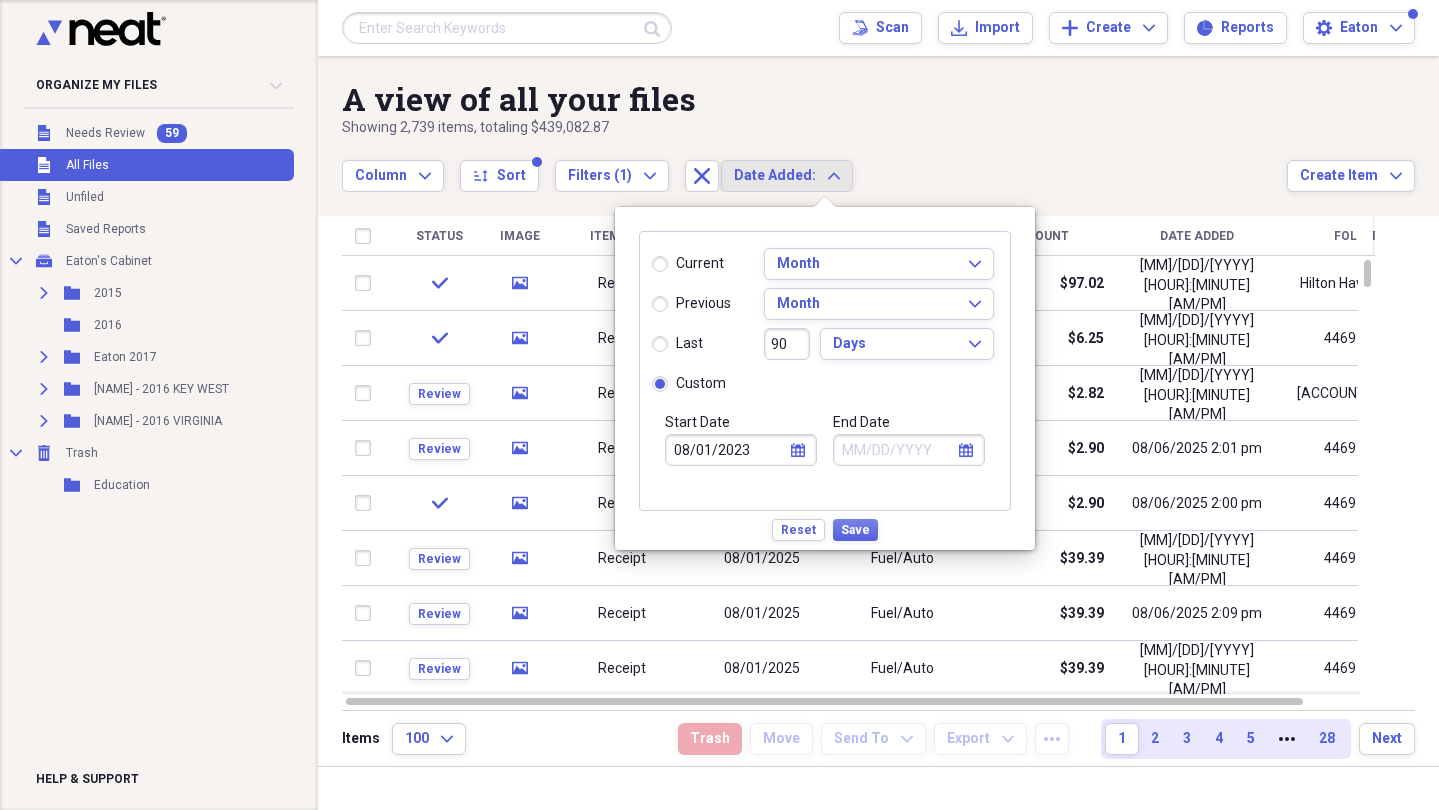 click 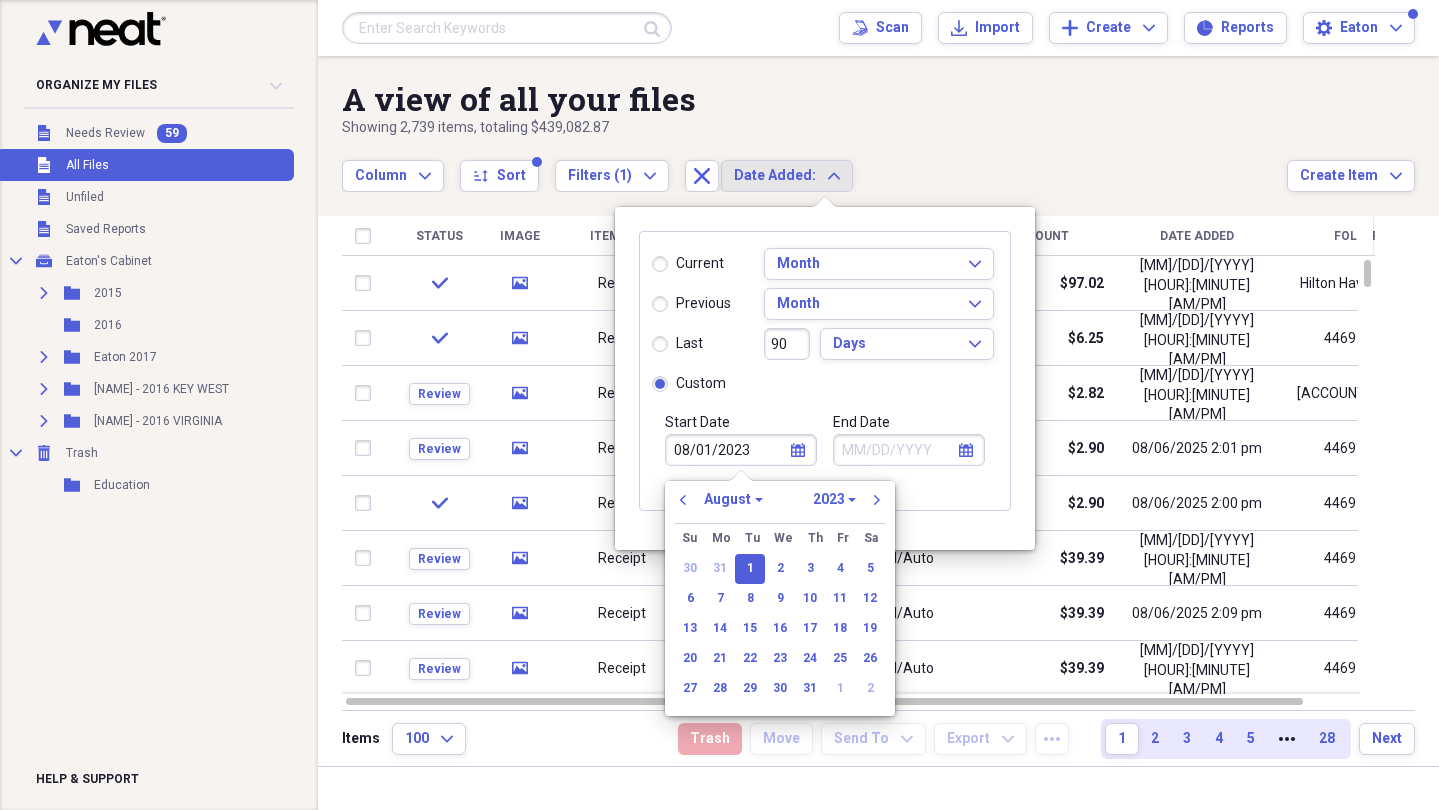 click on "January February March April May June July August September October November December" at bounding box center [733, 499] 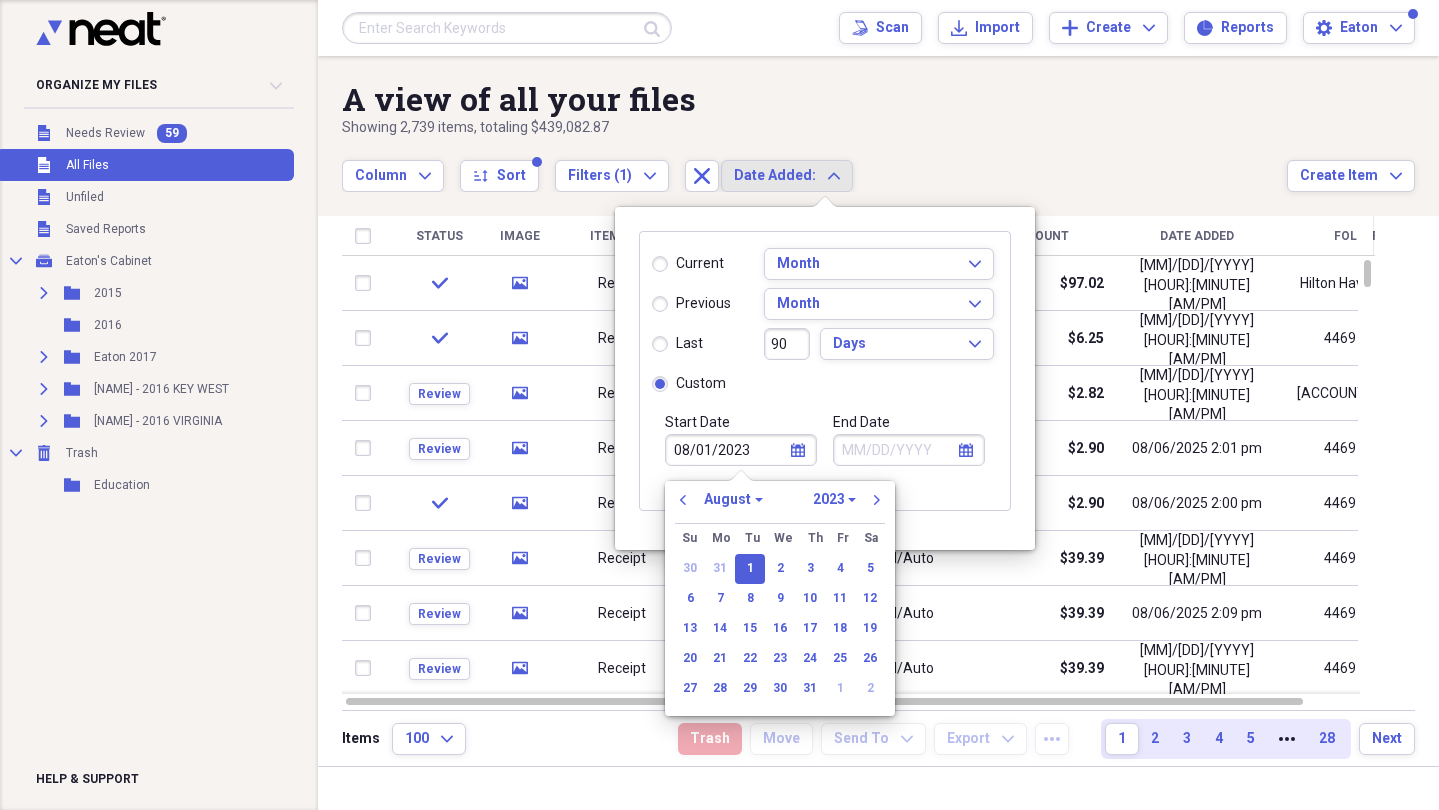 select on "0" 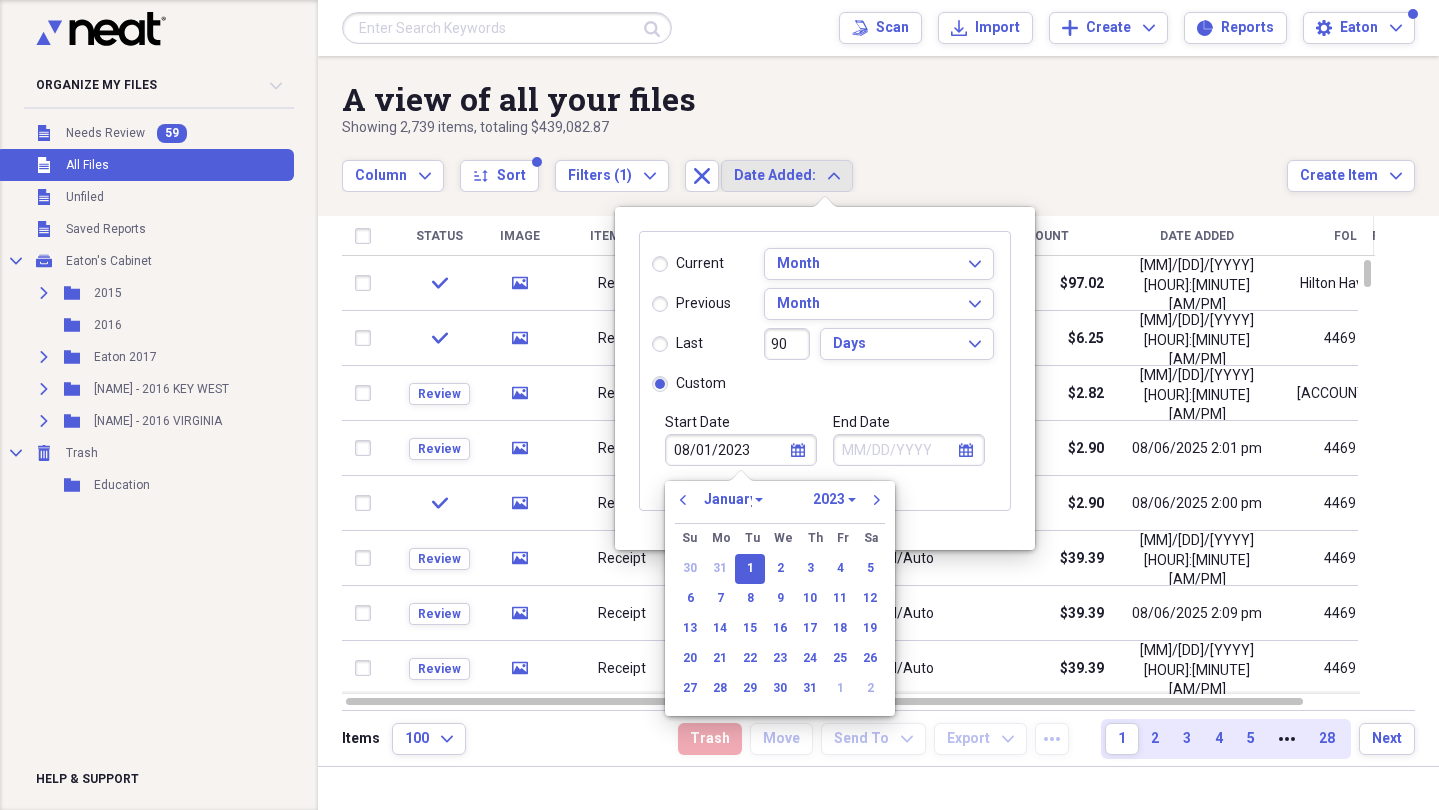 click on "January February March April May June July August September October November December" at bounding box center [733, 499] 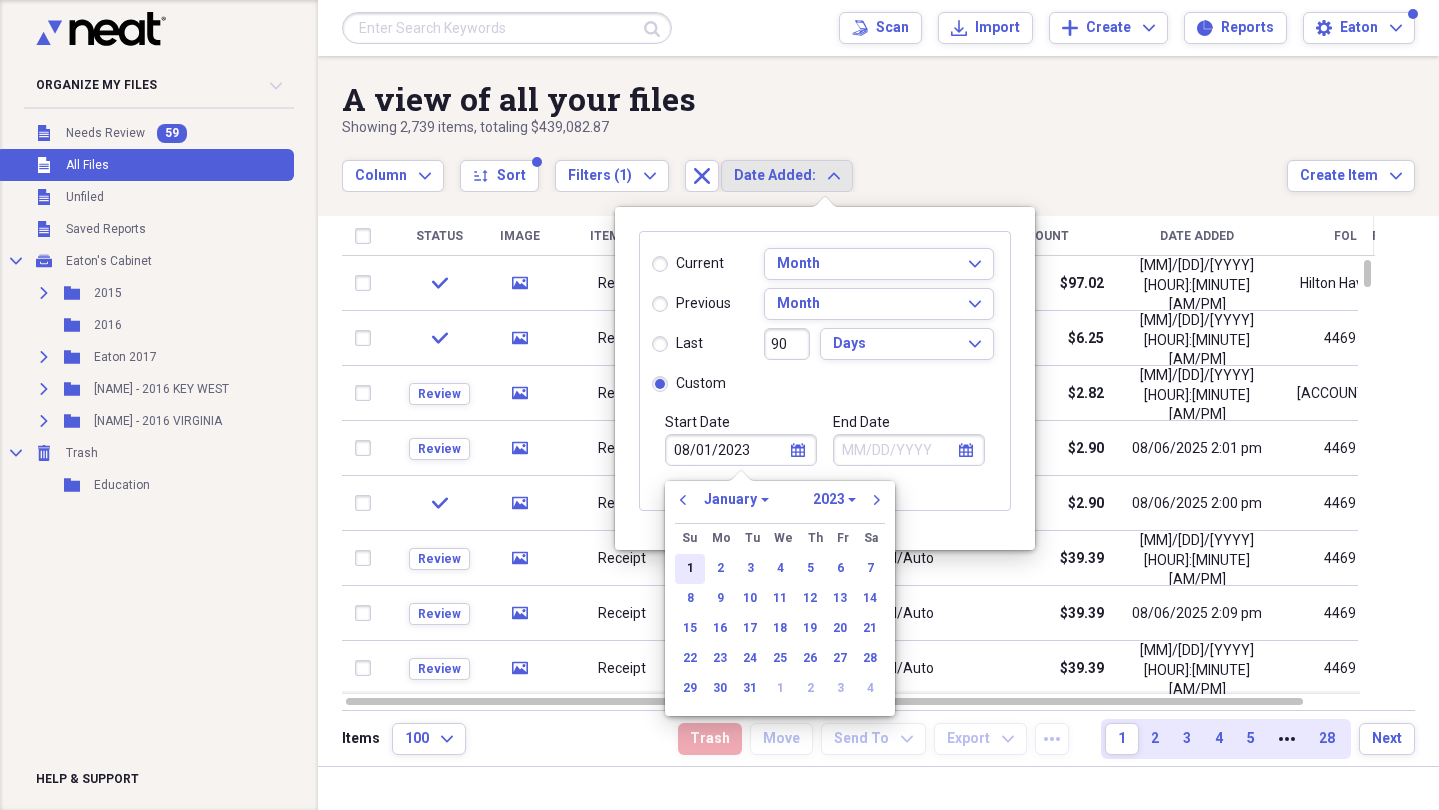 click on "1" at bounding box center (690, 569) 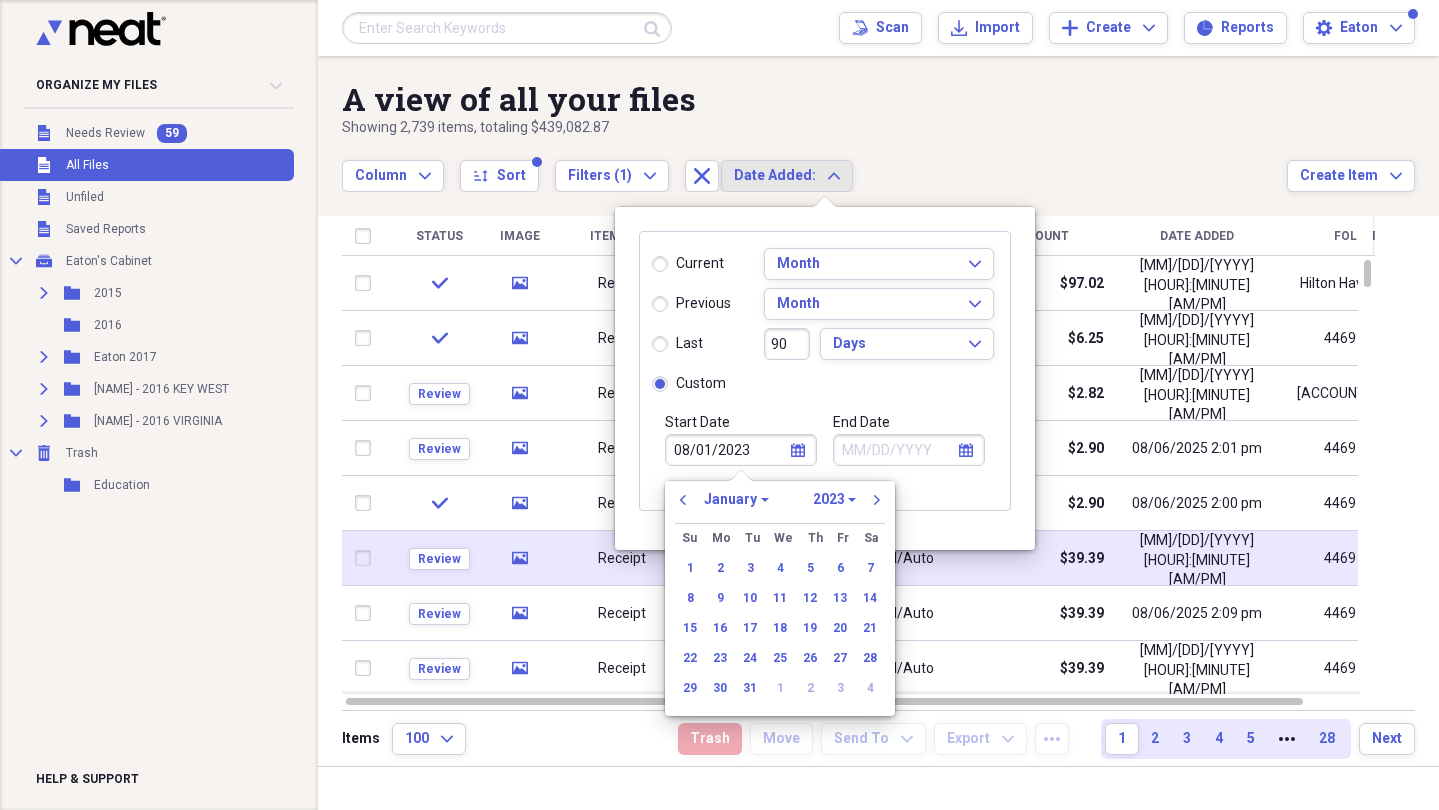 type on "01/01/2023" 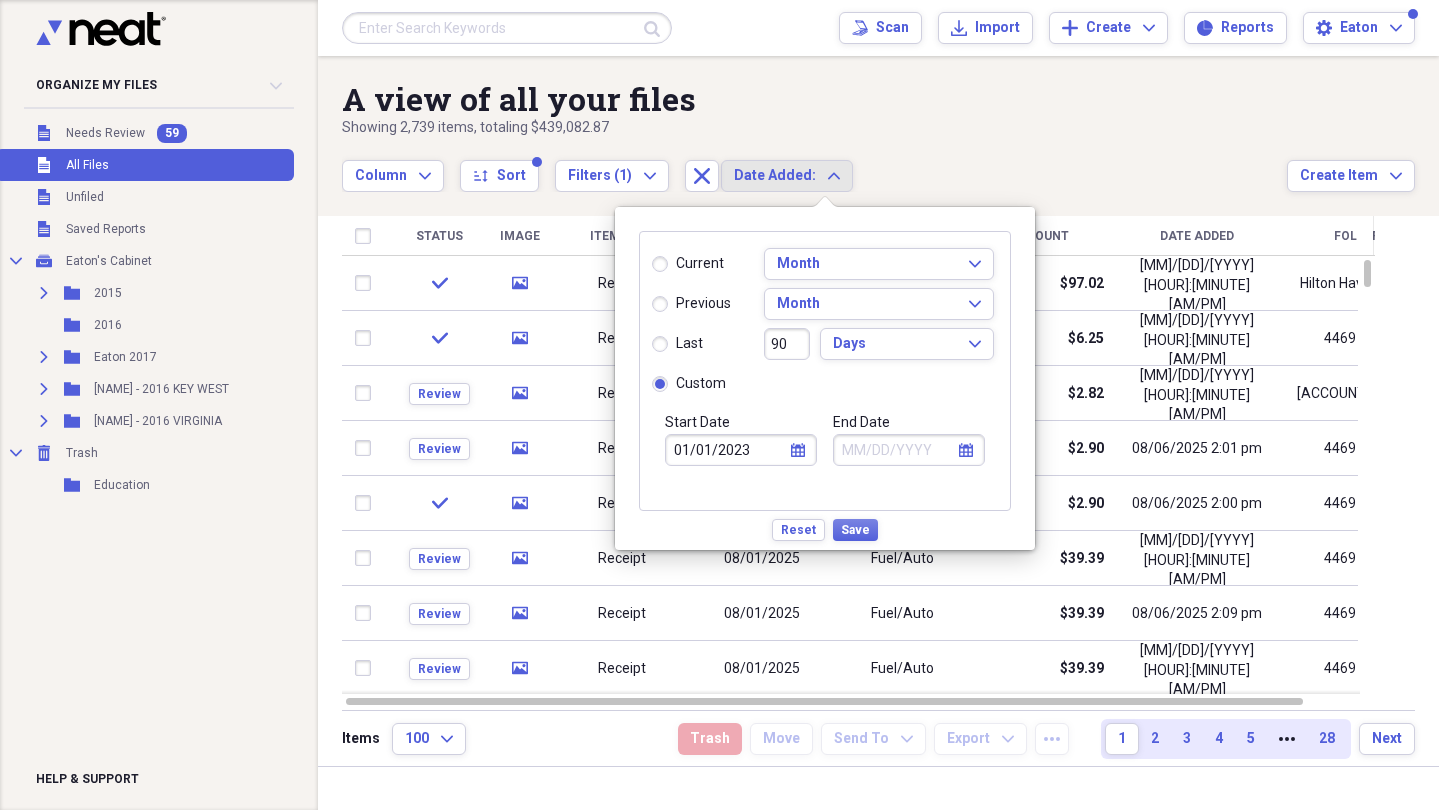 click 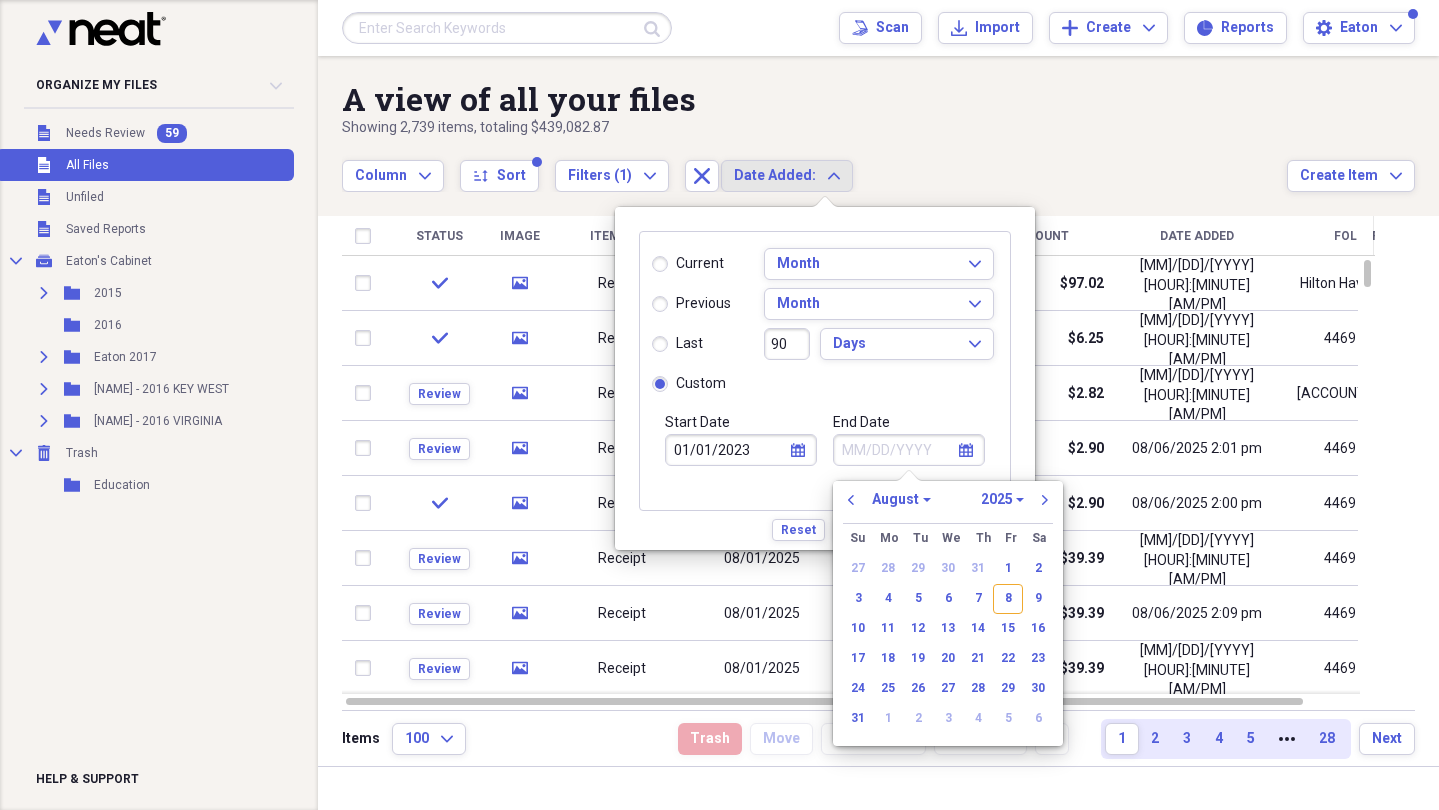 click 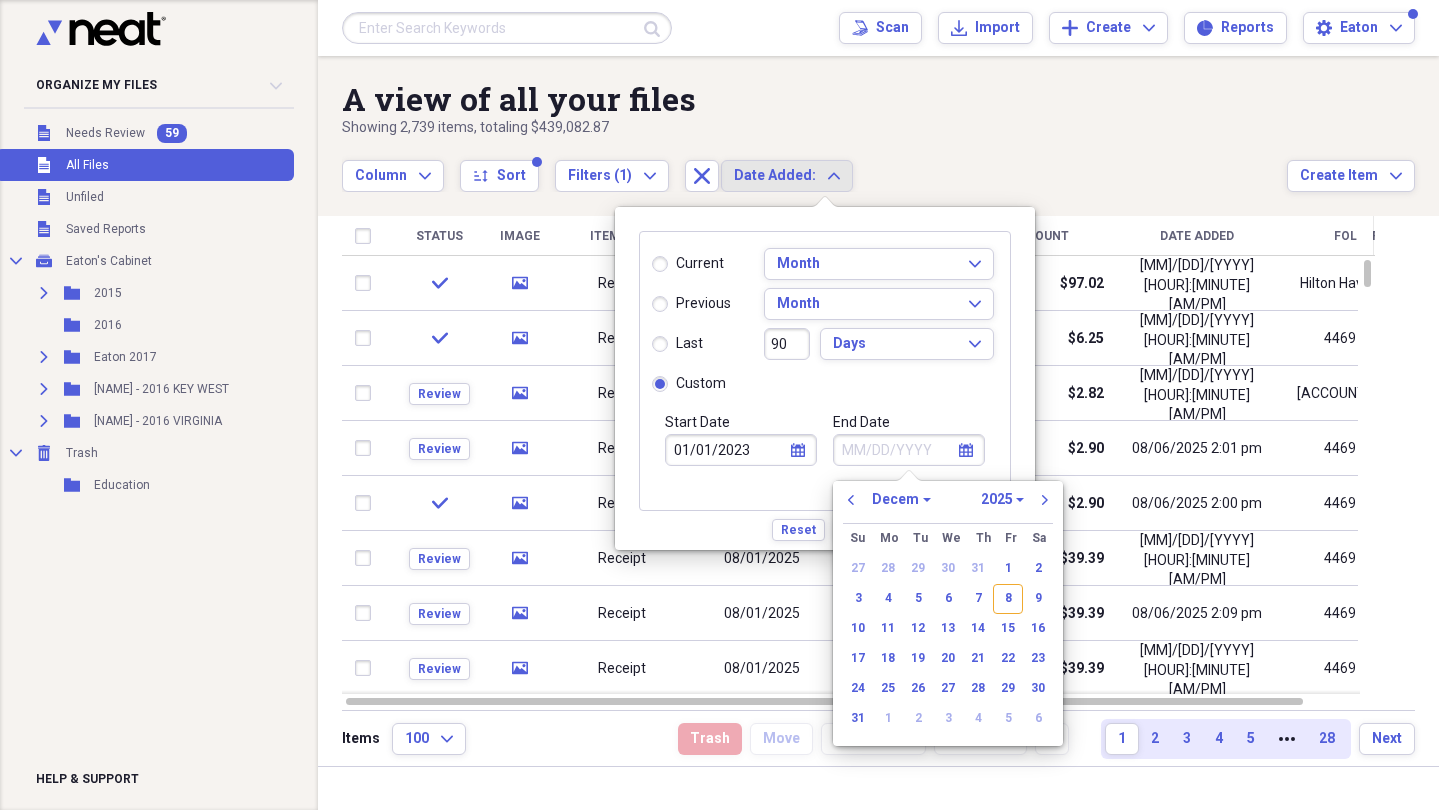 click on "January February March April May June July August September October November December" at bounding box center (901, 499) 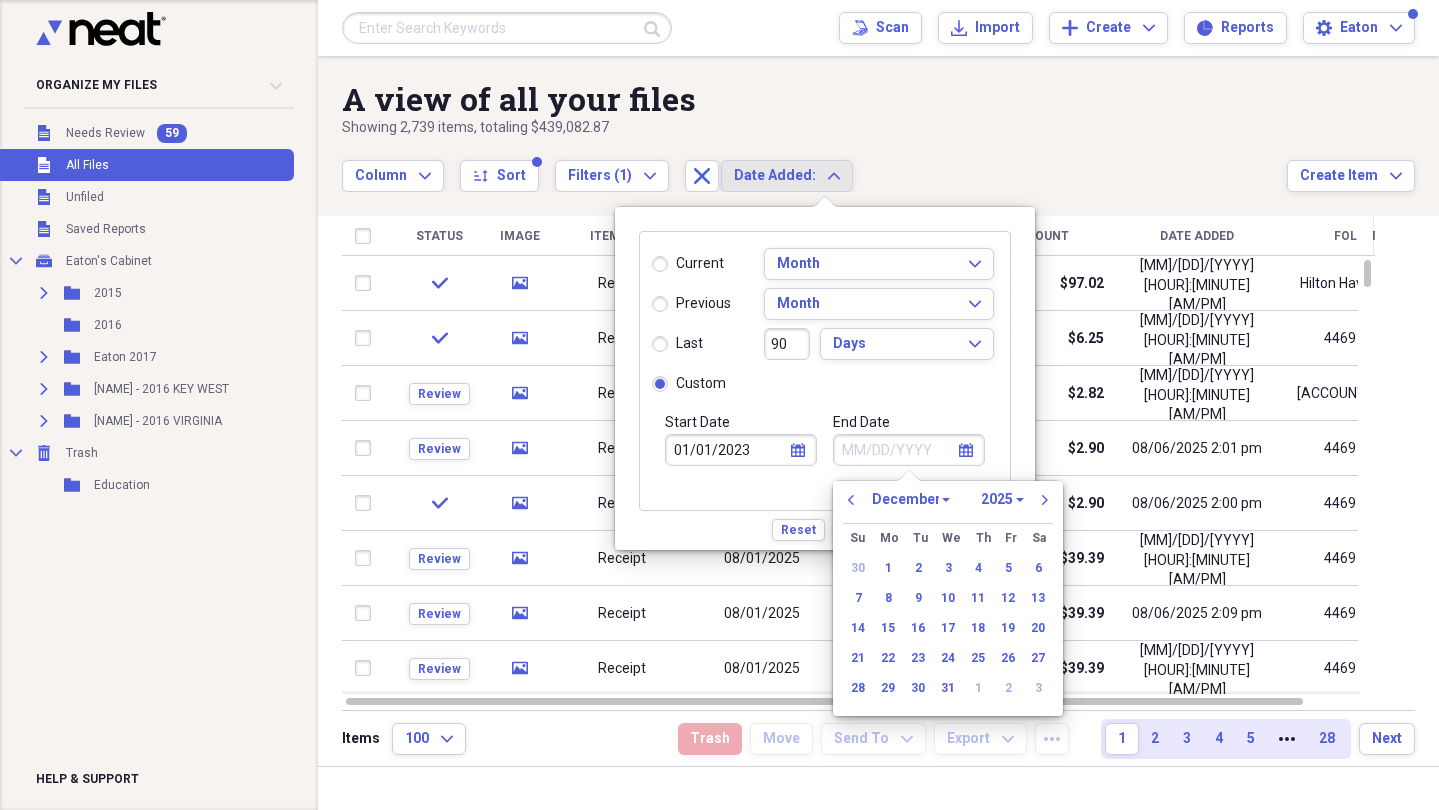 click on "1970 1971 1972 1973 1974 1975 1976 1977 1978 1979 1980 1981 1982 1983 1984 1985 1986 1987 1988 1989 1990 1991 1992 1993 1994 1995 1996 1997 1998 1999 2000 2001 2002 2003 2004 2005 2006 2007 2008 2009 2010 2011 2012 2013 2014 2015 2016 2017 2018 2019 2020 2021 2022 2023 2024 2025 2026 2027 2028 2029 2030 2031 2032 2033 2034 2035" at bounding box center (1002, 499) 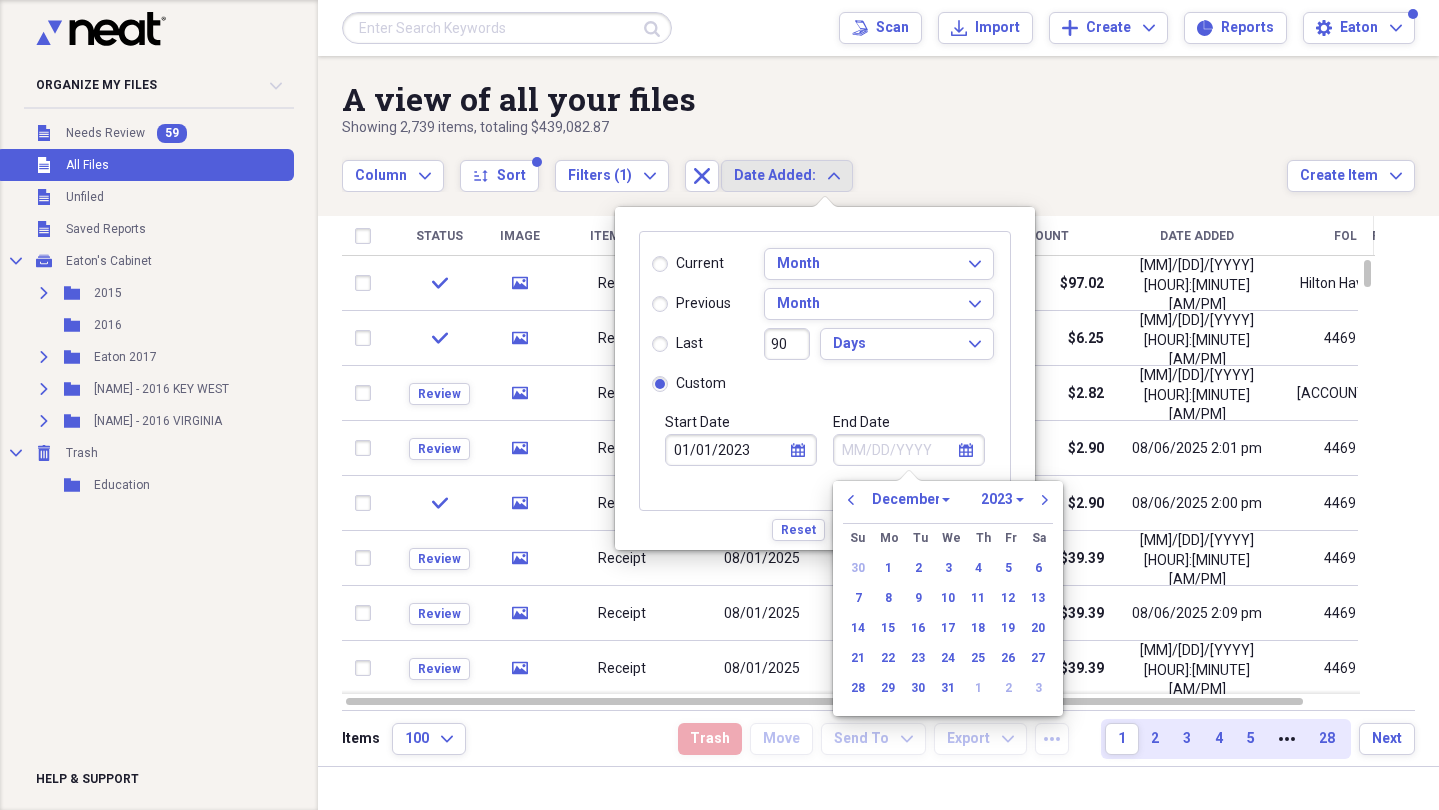 click on "1970 1971 1972 1973 1974 1975 1976 1977 1978 1979 1980 1981 1982 1983 1984 1985 1986 1987 1988 1989 1990 1991 1992 1993 1994 1995 1996 1997 1998 1999 2000 2001 2002 2003 2004 2005 2006 2007 2008 2009 2010 2011 2012 2013 2014 2015 2016 2017 2018 2019 2020 2021 2022 2023 2024 2025 2026 2027 2028 2029 2030 2031 2032 2033 2034 2035" at bounding box center (1002, 499) 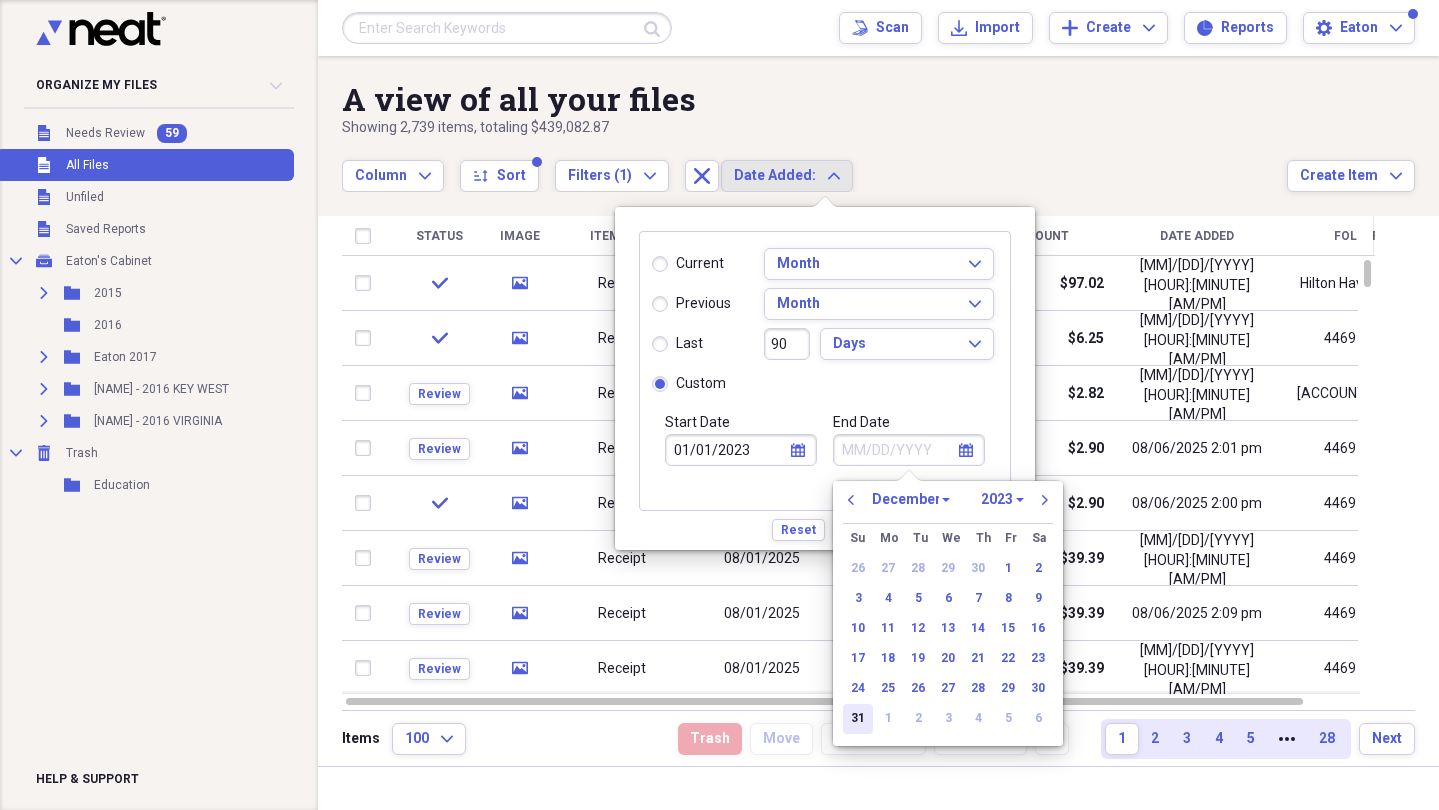 click on "31" at bounding box center [858, 719] 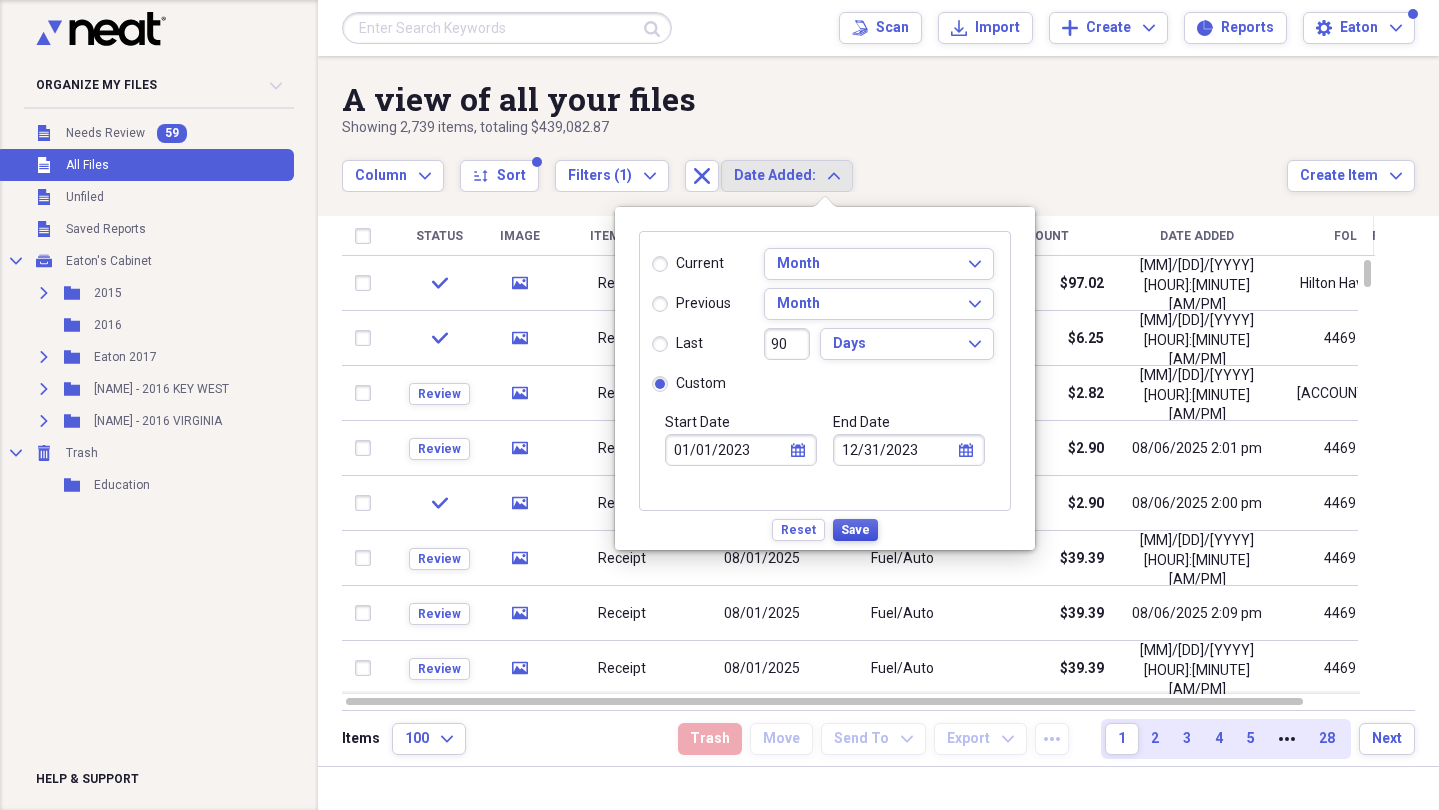 click on "Save" at bounding box center (855, 530) 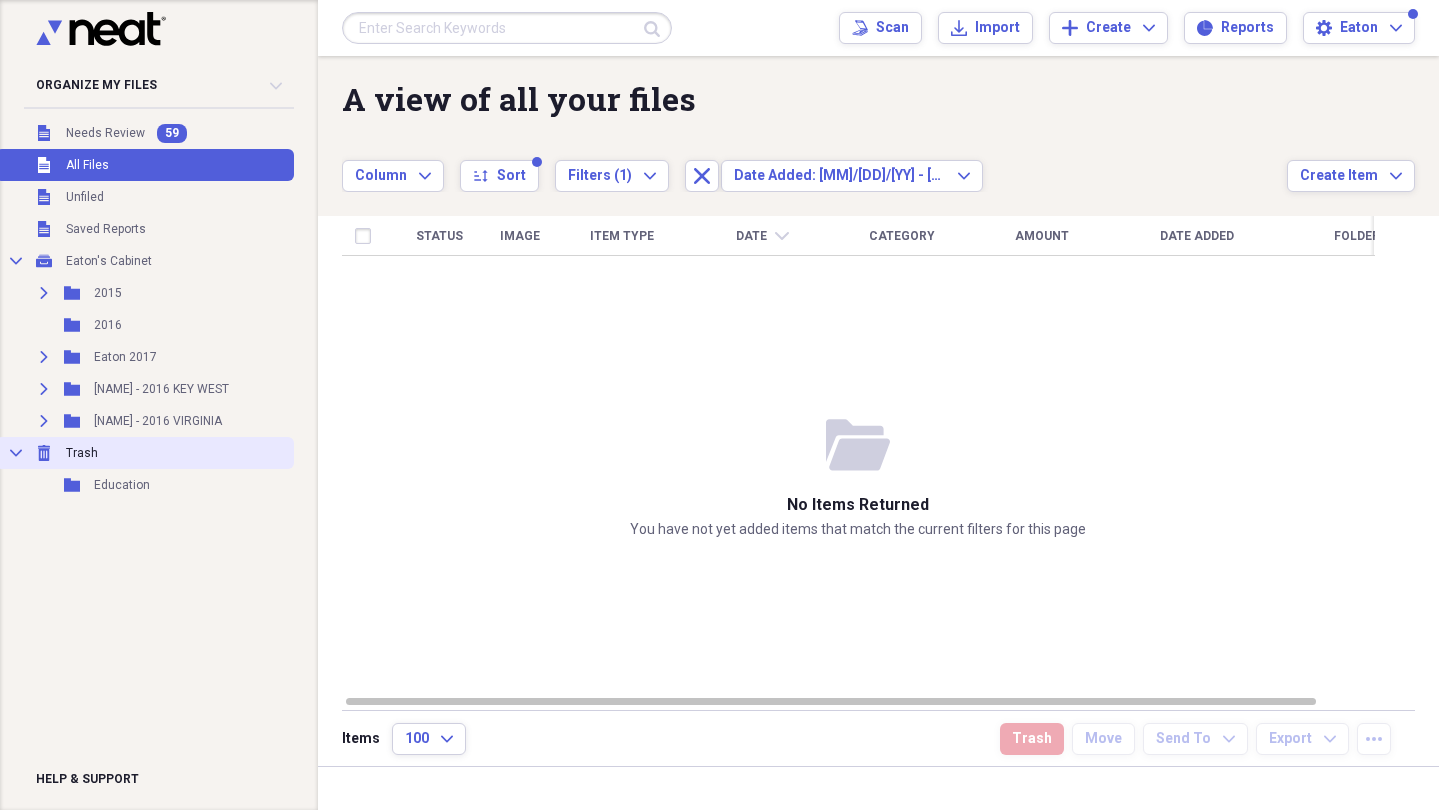 click on "Trash" at bounding box center (82, 453) 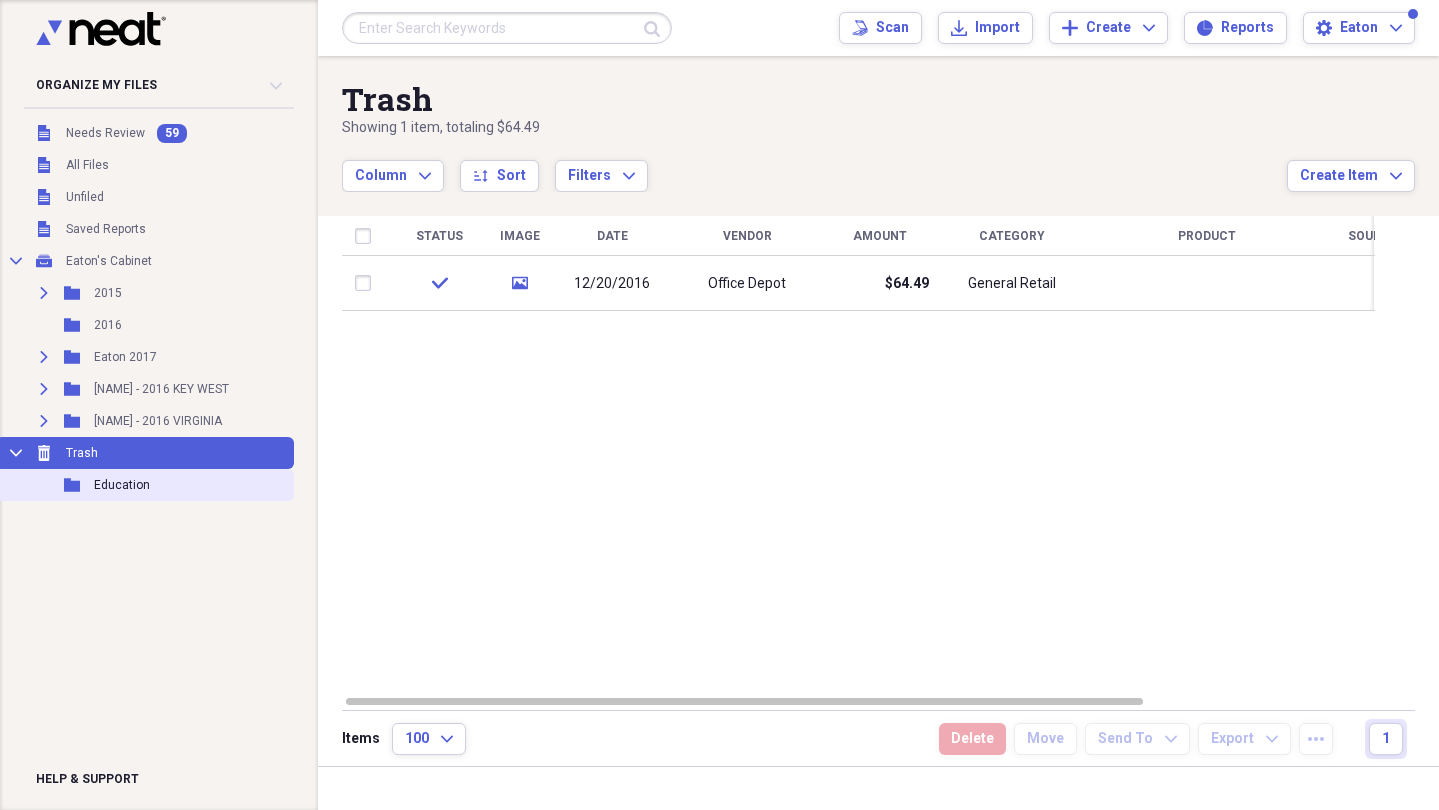 click on "Education" at bounding box center (122, 485) 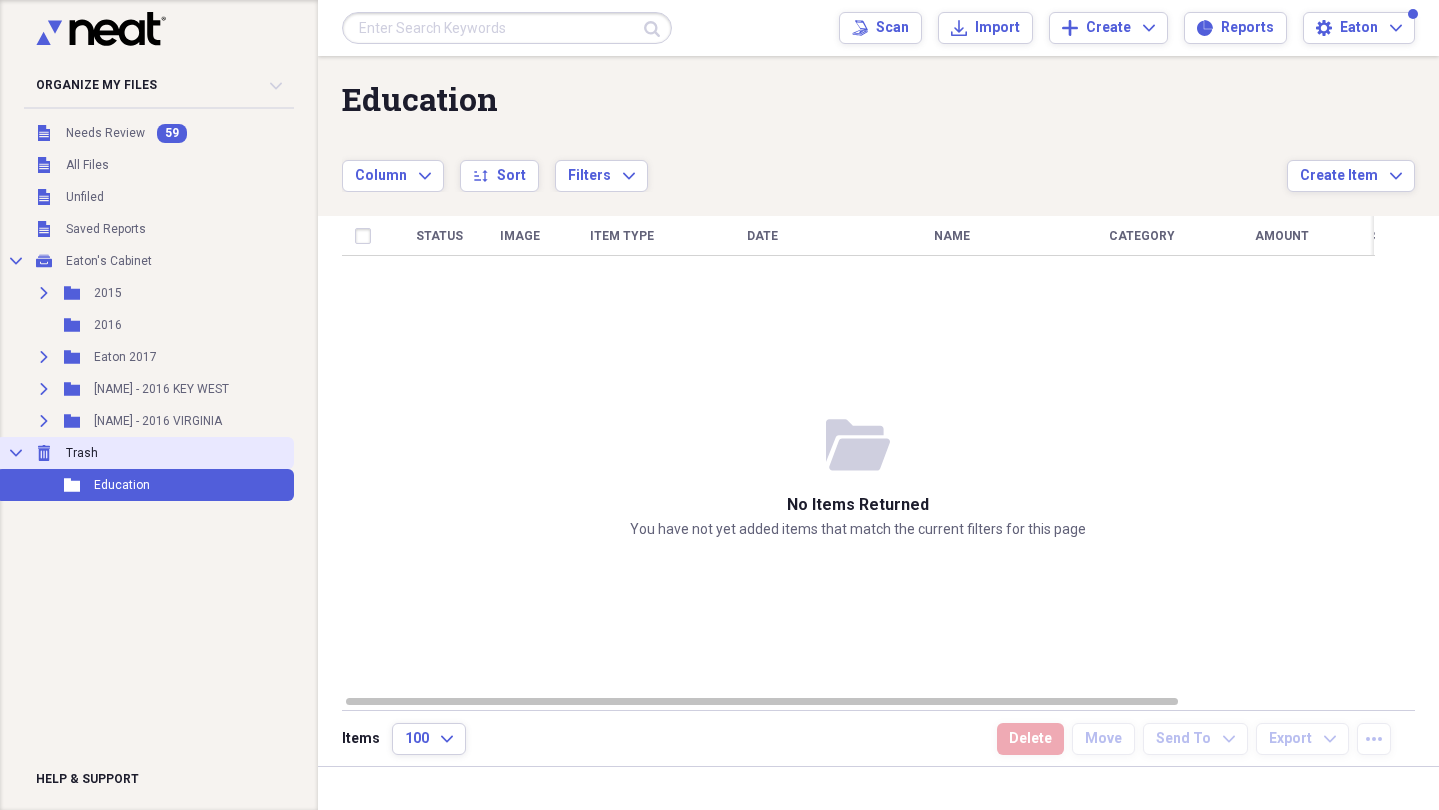 click on "Trash" at bounding box center [82, 453] 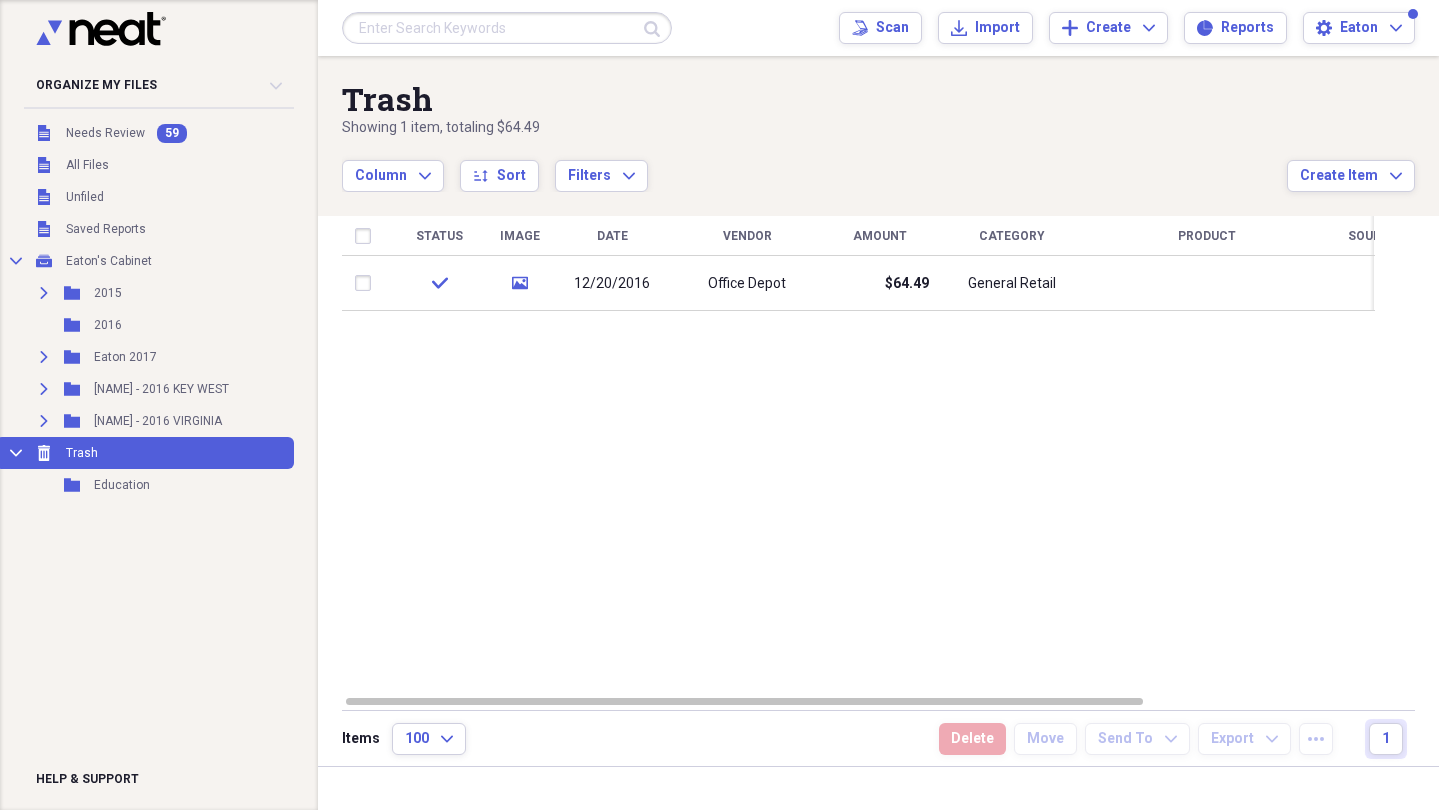 click on "Organize My Files 59 Collapse Unfiled Needs Review 59 Unfiled All Files Unfiled Unfiled Unfiled Saved Reports Collapse My Cabinet Eaton's Cabinet Add Folder Expand Folder 2015 Add Folder Folder 2016 Add Folder Expand Folder Eaton 2017 Add Folder Expand Folder [NAME] - 2016 KEY WEST Add Folder Expand Folder [NAME] - 2016 VIRGINIA Add Folder Collapse Trash Trash Folder Education Help & Support" at bounding box center [159, 405] 